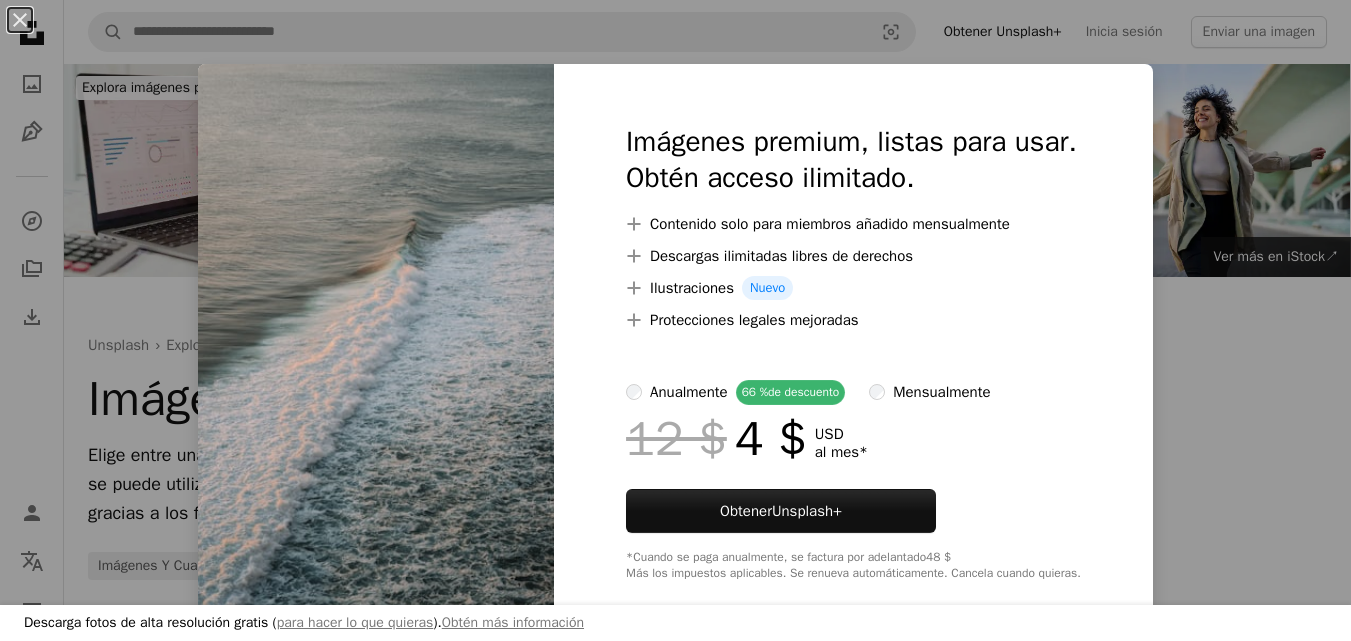scroll, scrollTop: 1383, scrollLeft: 0, axis: vertical 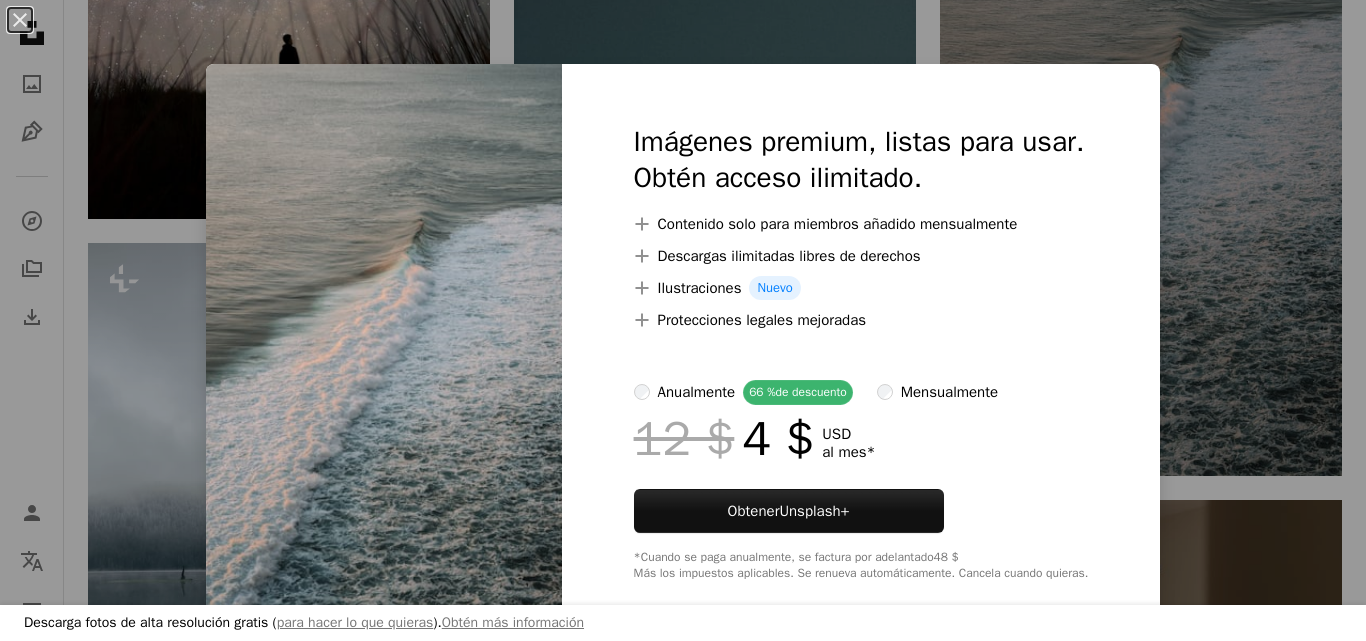 click on "An X shape Descarga fotos de alta resolución gratis ( para hacer lo que quieras ).  Obtén más información Imágenes premium, listas para usar. Obtén acceso ilimitado. A plus sign Contenido solo para miembros añadido mensualmente A plus sign Descargas ilimitadas libres de derechos A plus sign Ilustraciones  Nuevo A plus sign Protecciones legales mejoradas anualmente 66 %  de descuento mensualmente 12 $   4 $ USD al mes * Obtener  Unsplash+ *Cuando se paga anualmente, se factura por adelantado  48 $ Más los impuestos aplicables. Se renueva automáticamente. Cancela cuando quieras." at bounding box center (683, 320) 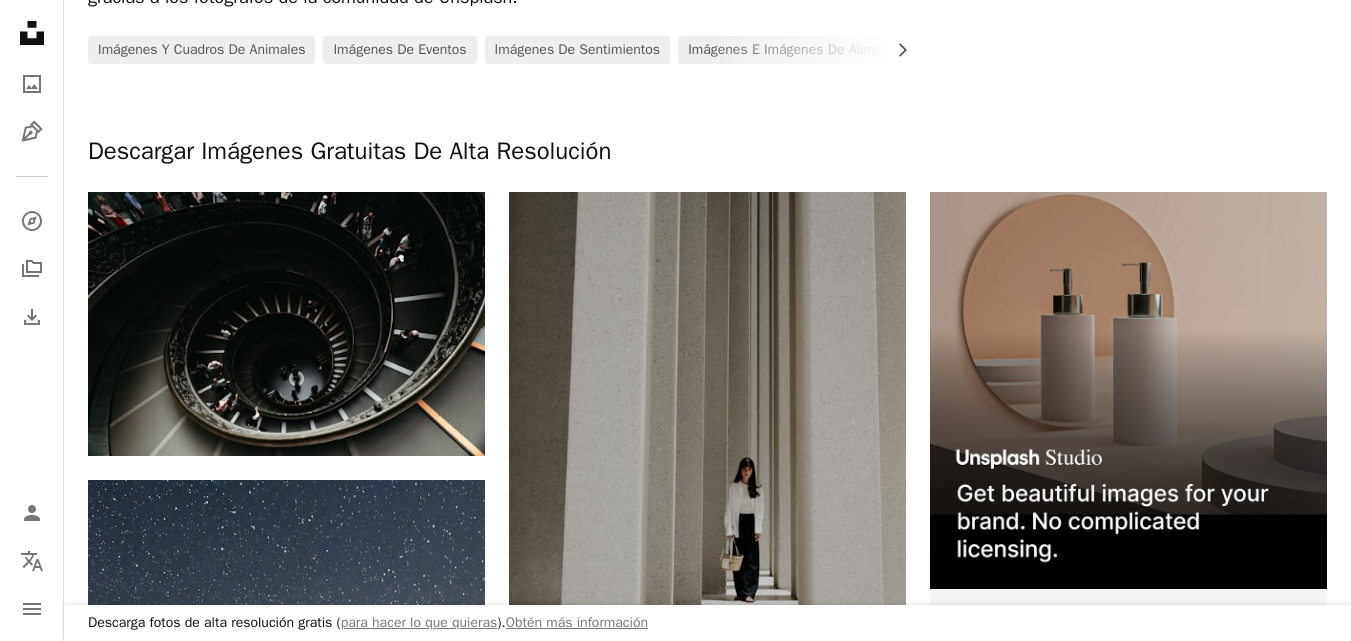scroll, scrollTop: 531, scrollLeft: 0, axis: vertical 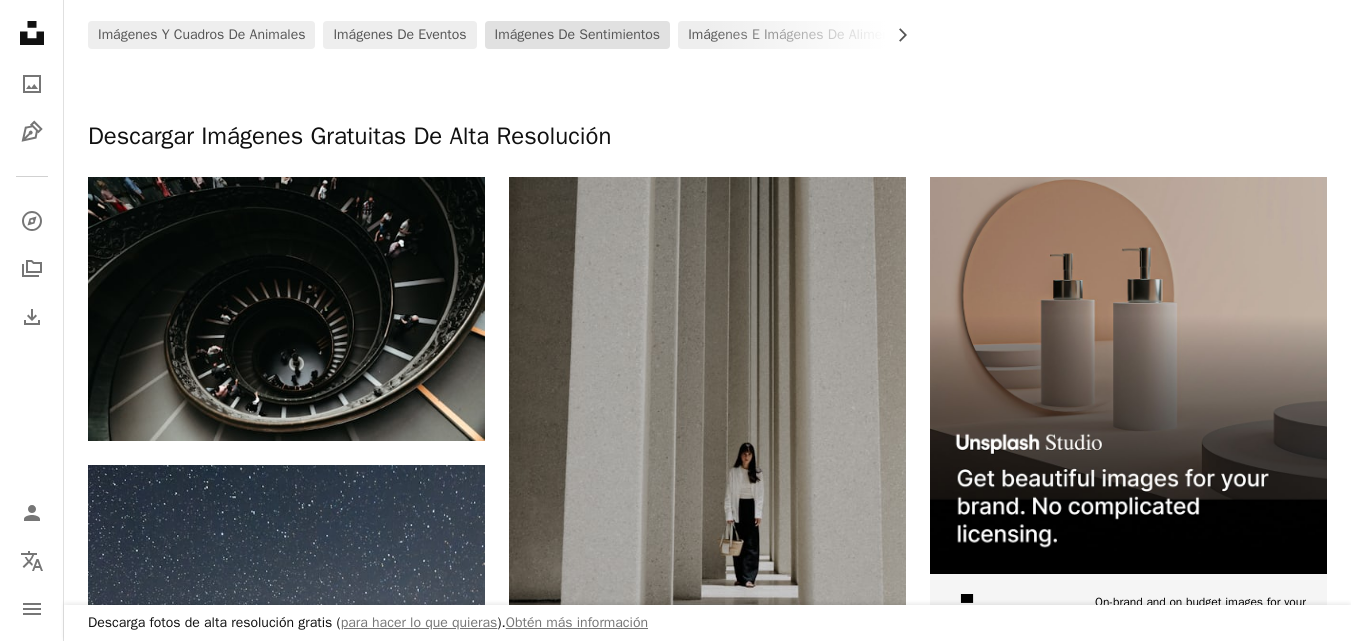 click on "Imágenes De Sentimientos" at bounding box center (578, 35) 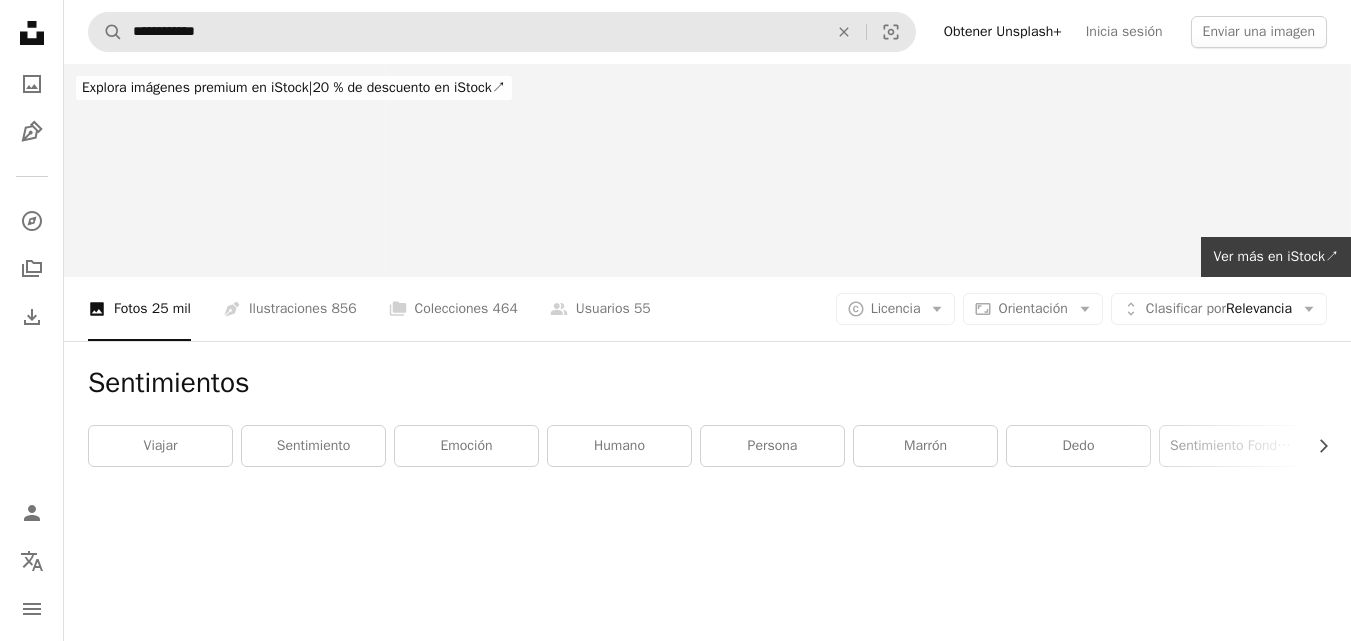 scroll, scrollTop: 0, scrollLeft: 0, axis: both 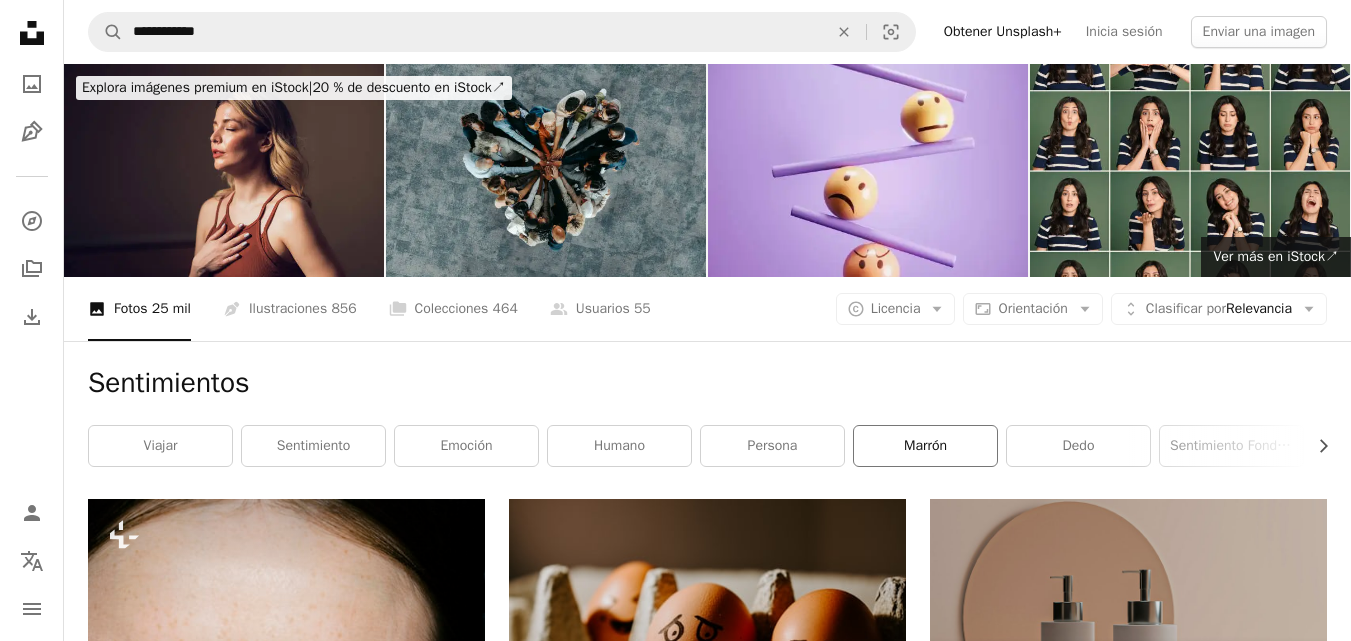 click on "marrón" at bounding box center [925, 446] 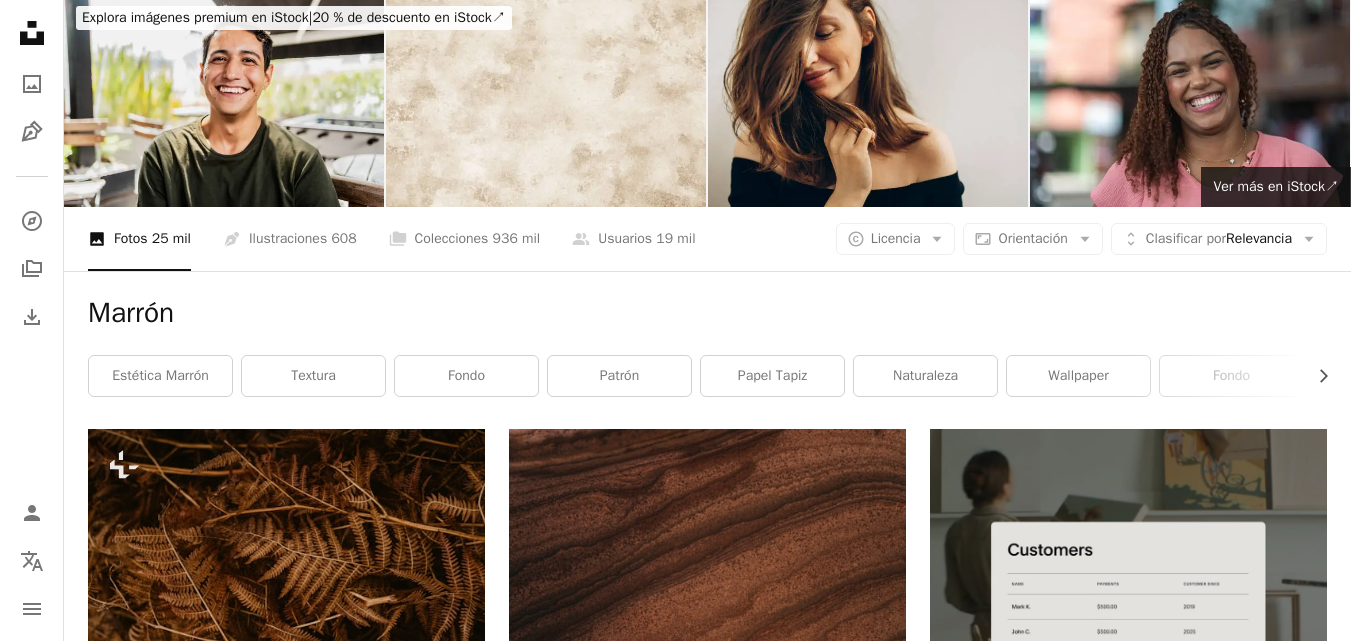 scroll, scrollTop: 0, scrollLeft: 0, axis: both 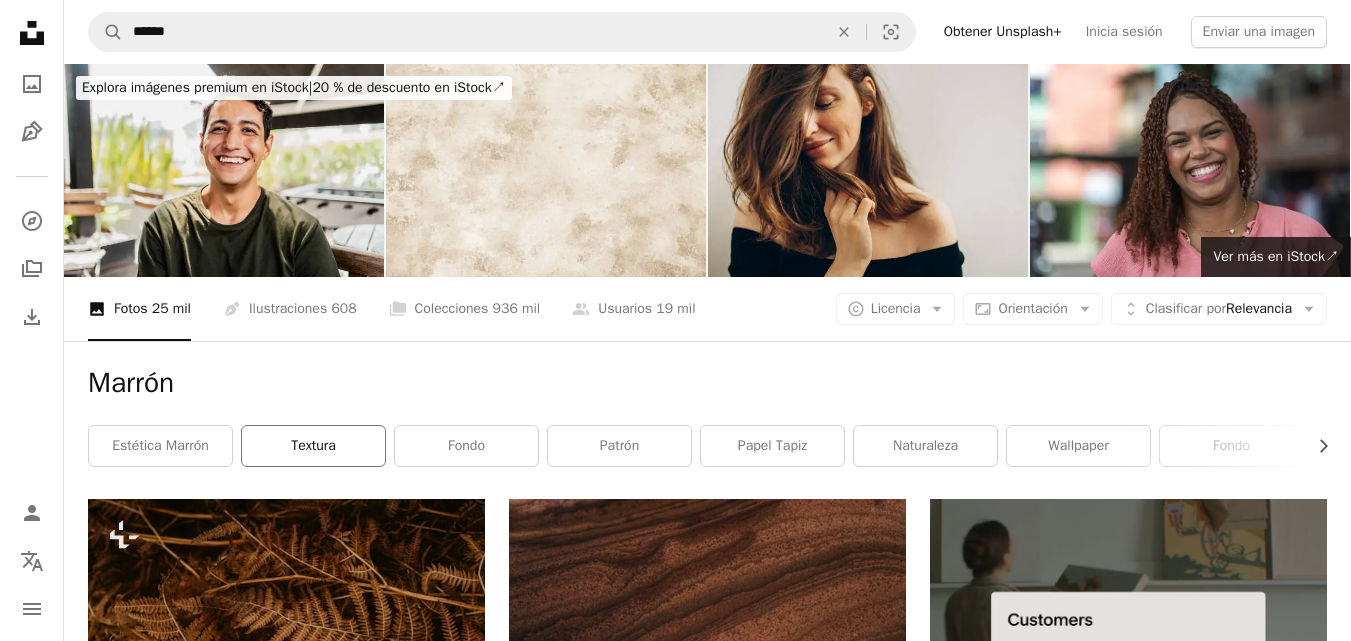 click on "textura" at bounding box center (313, 446) 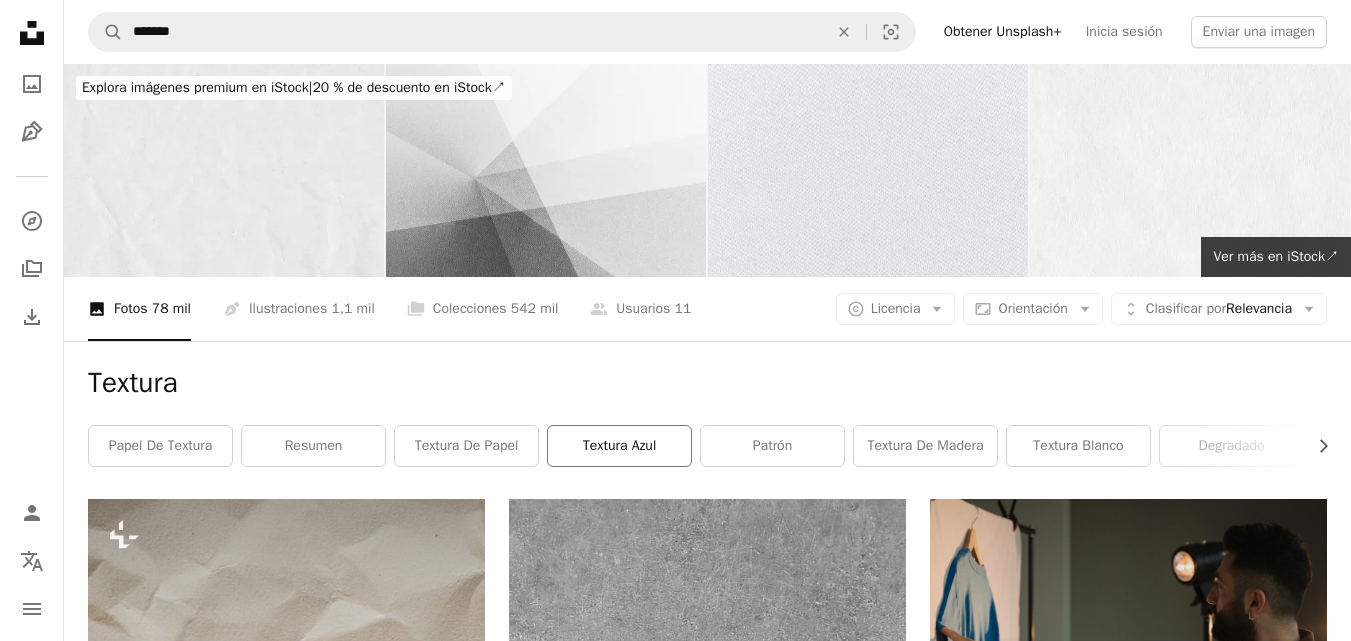 click on "Textura Azul" at bounding box center (619, 446) 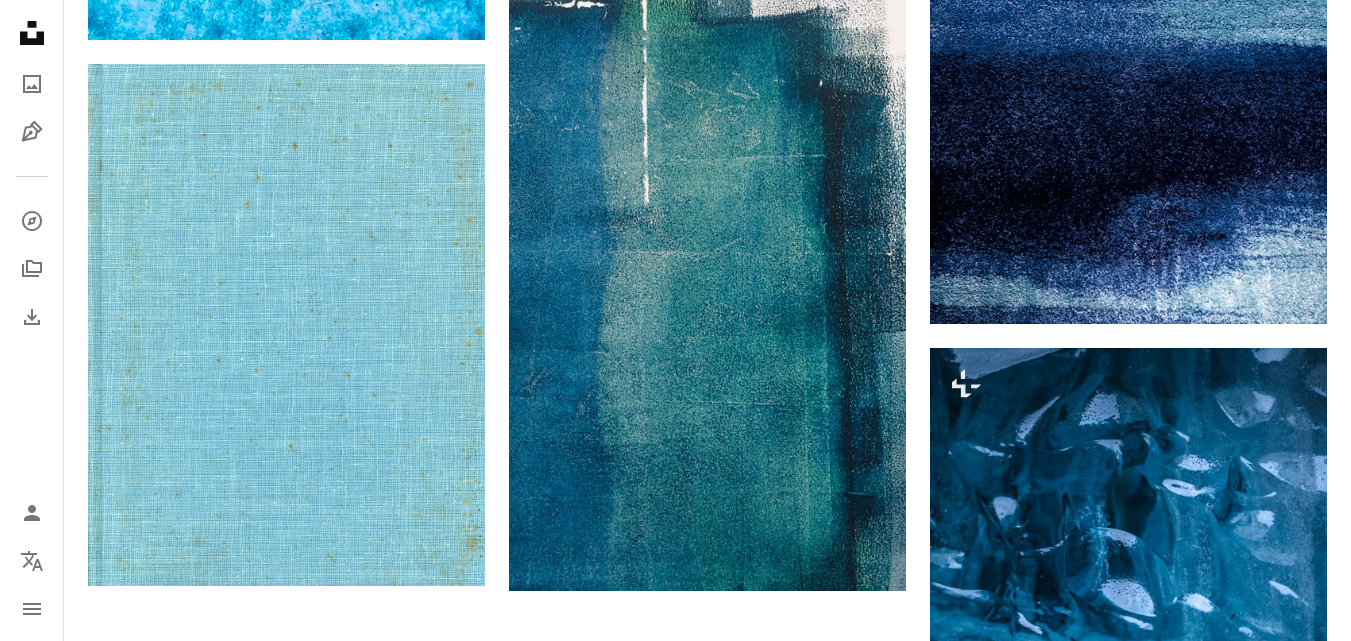 scroll, scrollTop: 2578, scrollLeft: 0, axis: vertical 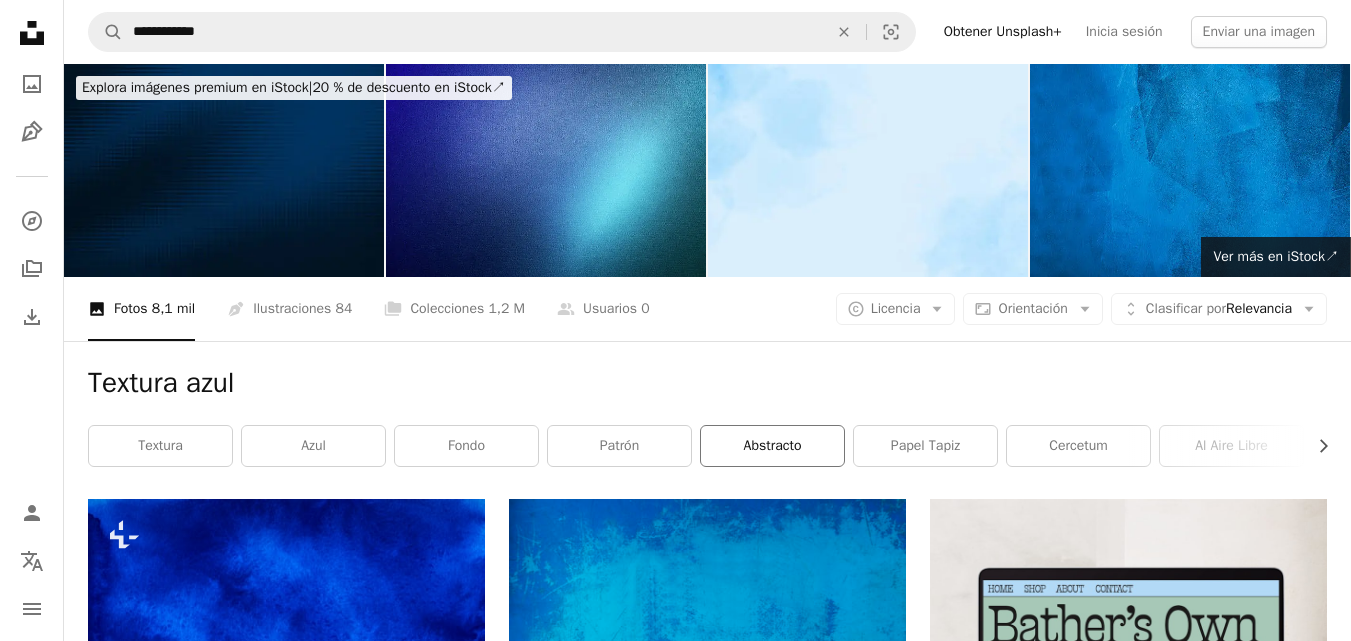click on "abstracto" at bounding box center [772, 446] 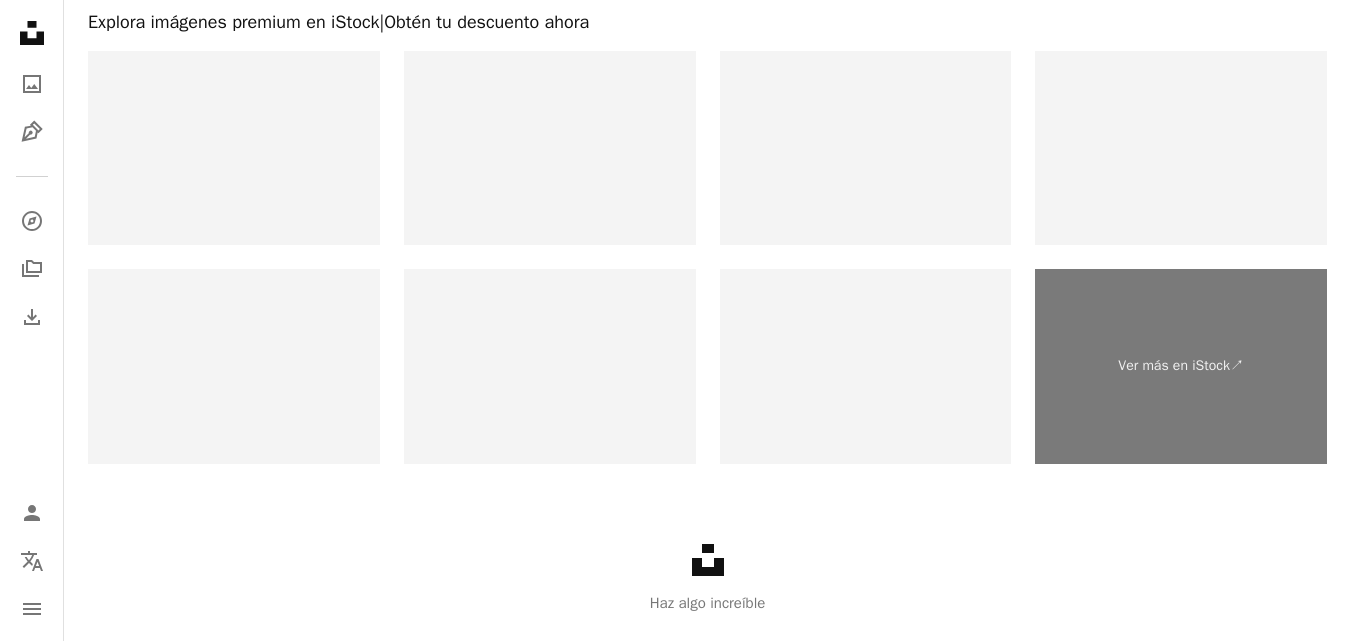 scroll, scrollTop: 4578, scrollLeft: 0, axis: vertical 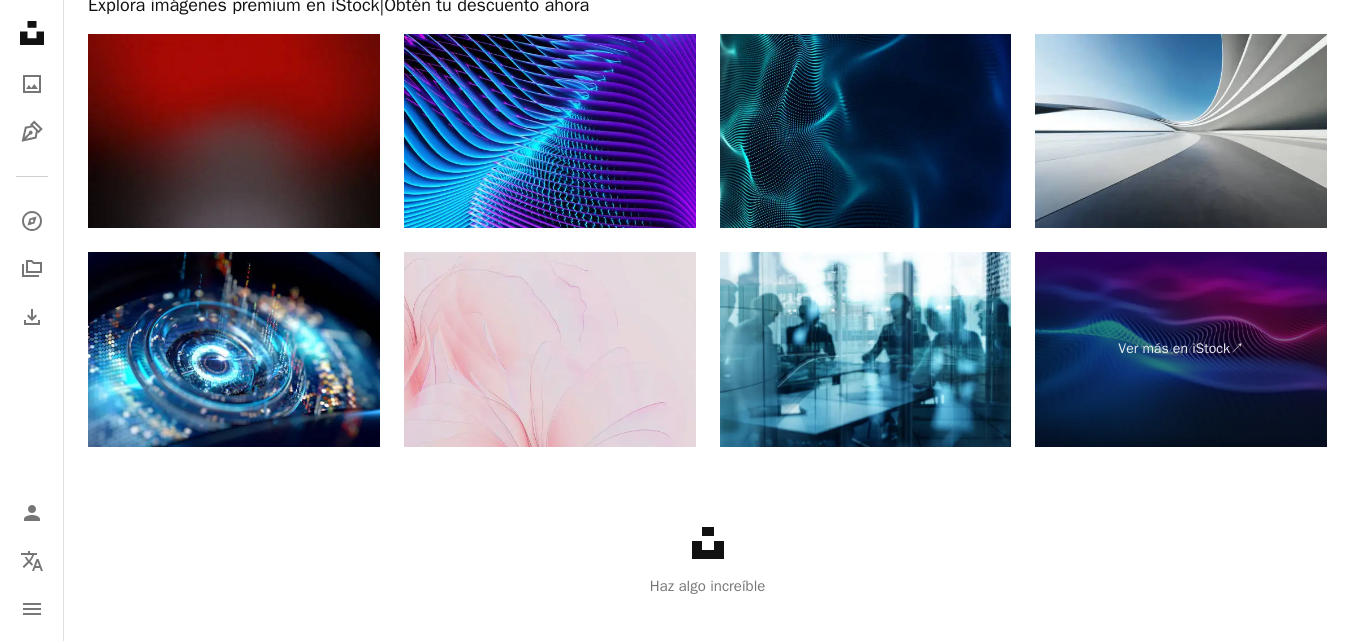 click at bounding box center [550, 349] 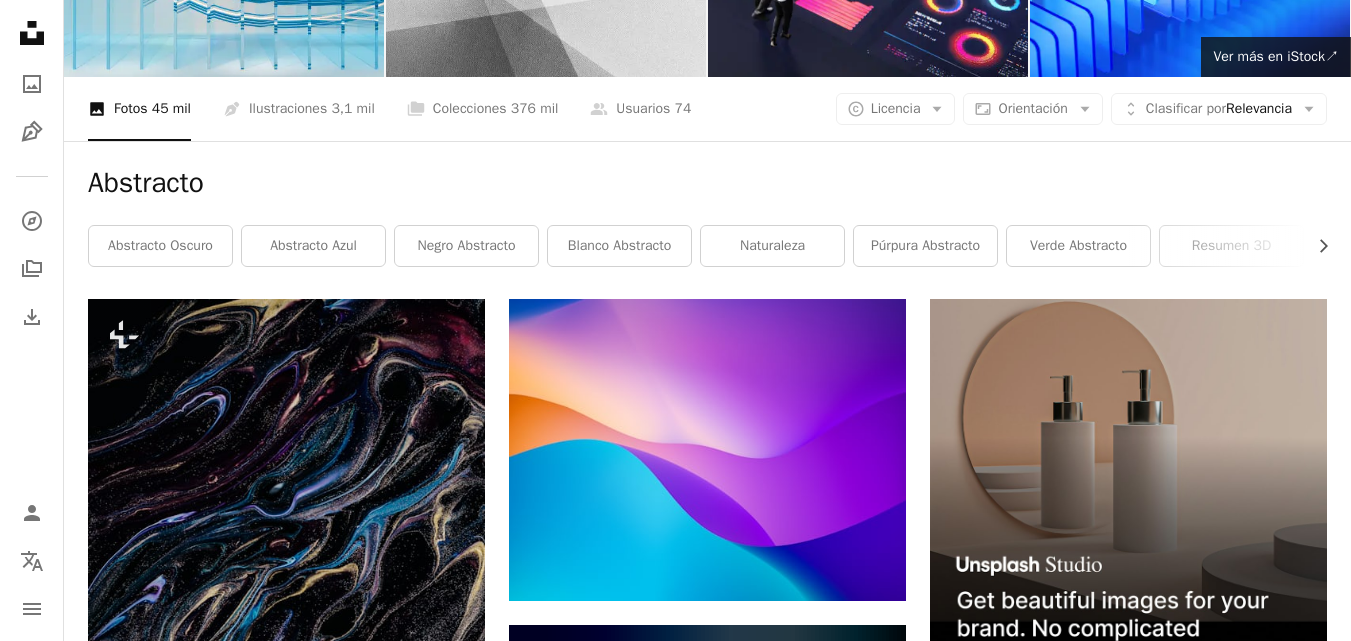 scroll, scrollTop: 0, scrollLeft: 0, axis: both 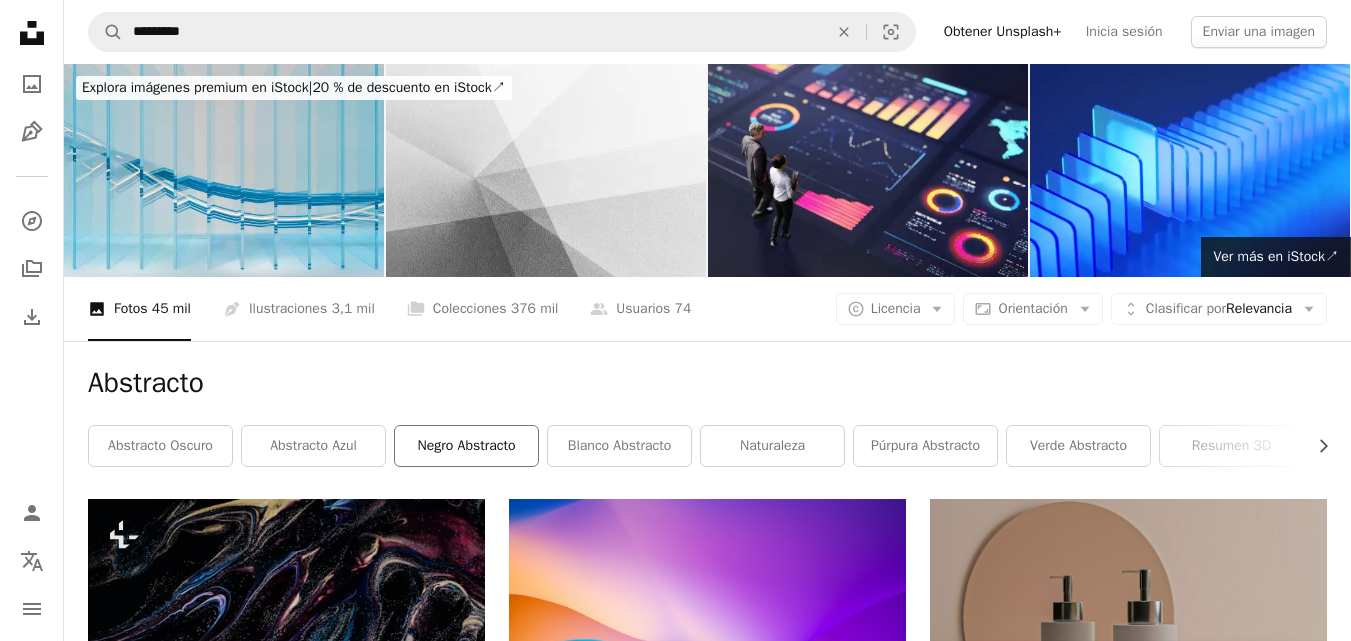 click on "Negro abstracto" at bounding box center [466, 446] 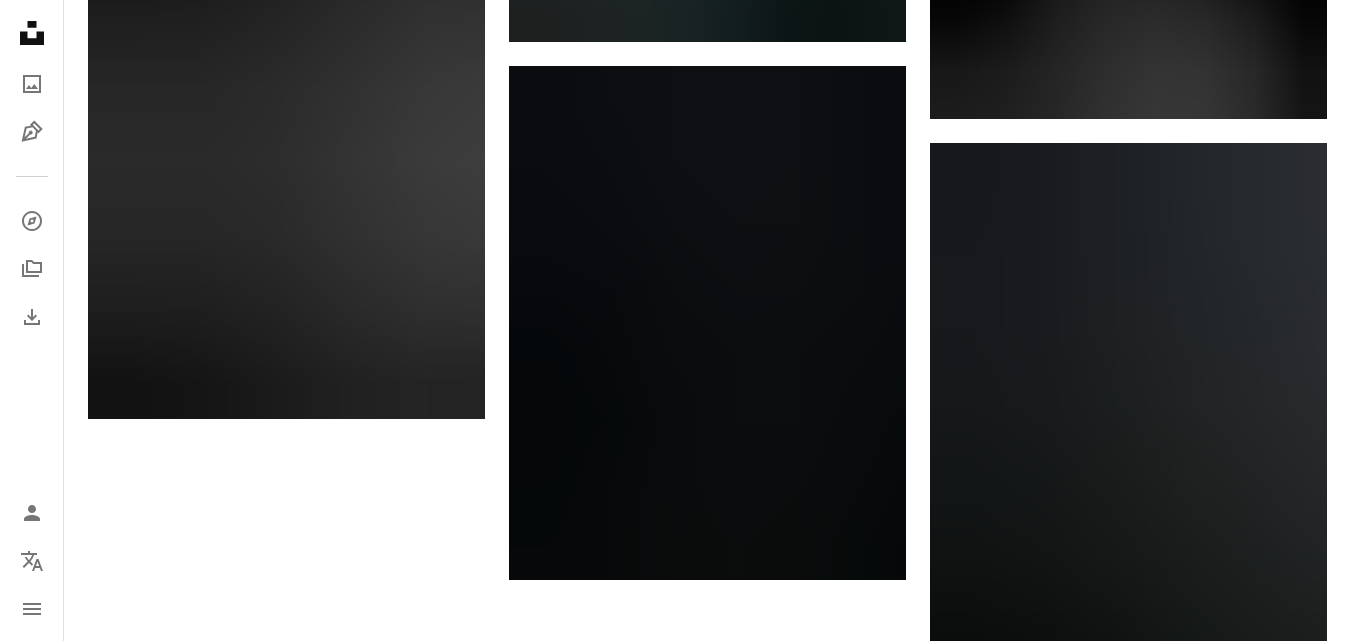scroll, scrollTop: 2683, scrollLeft: 0, axis: vertical 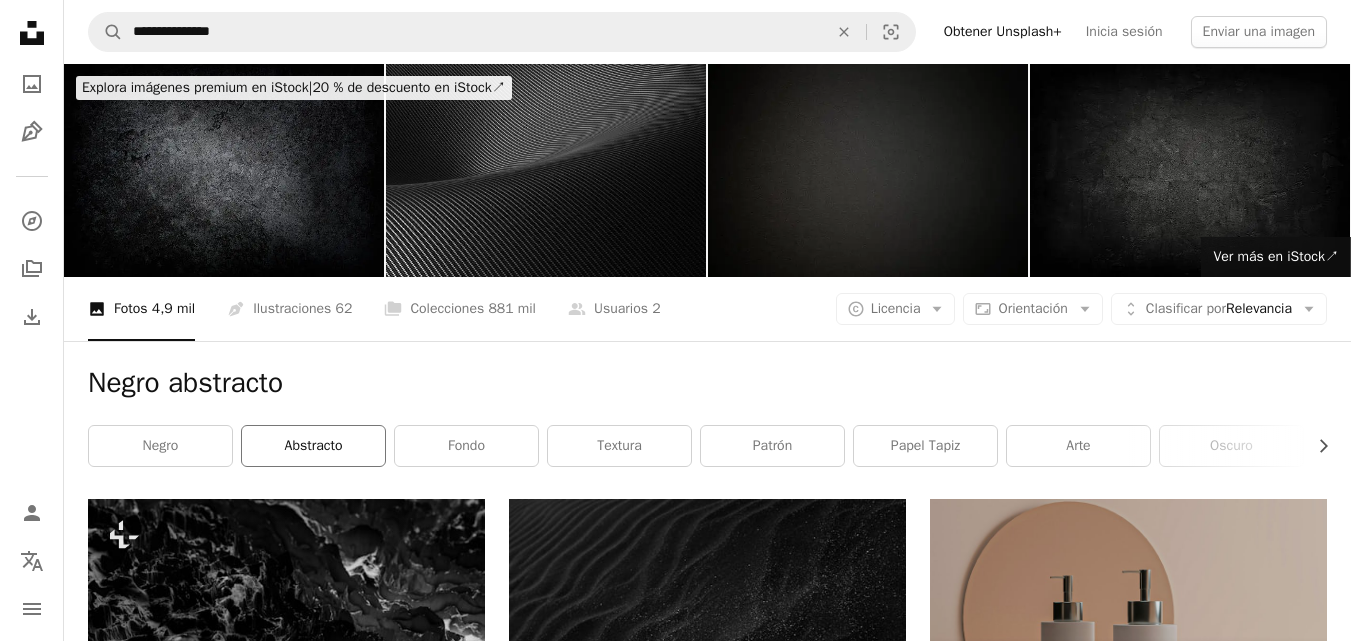 click on "abstracto" at bounding box center (313, 446) 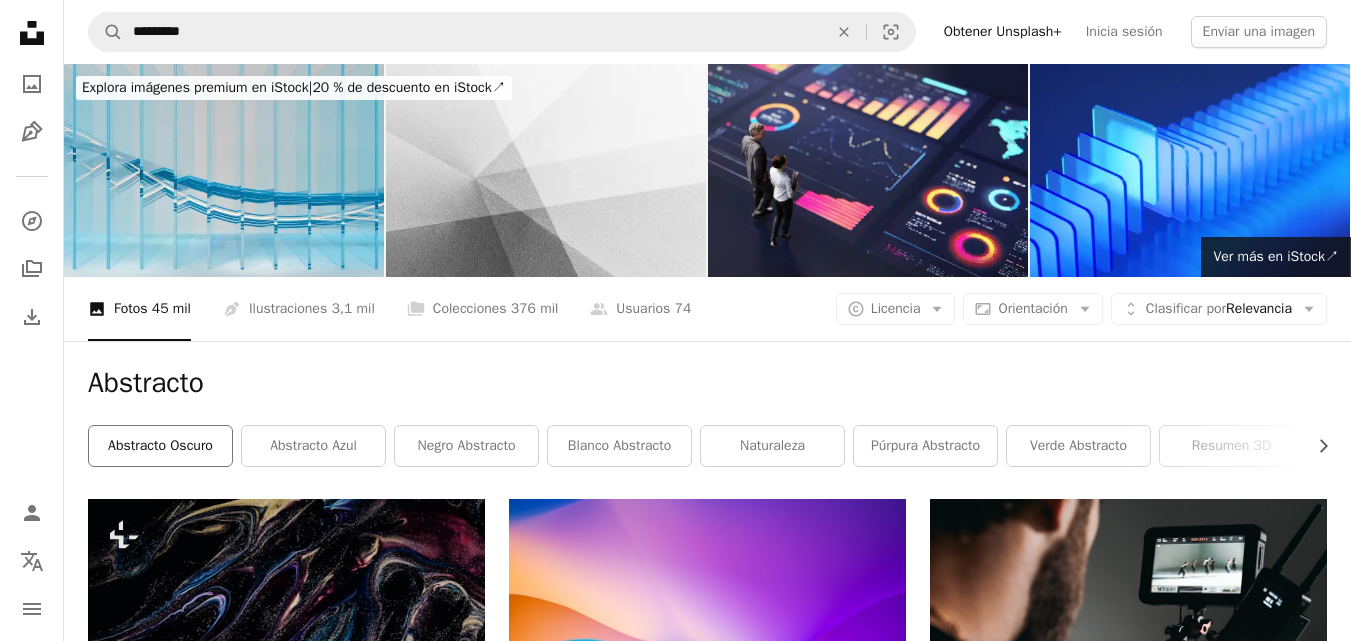 click on "Abstracto oscuro" at bounding box center [160, 446] 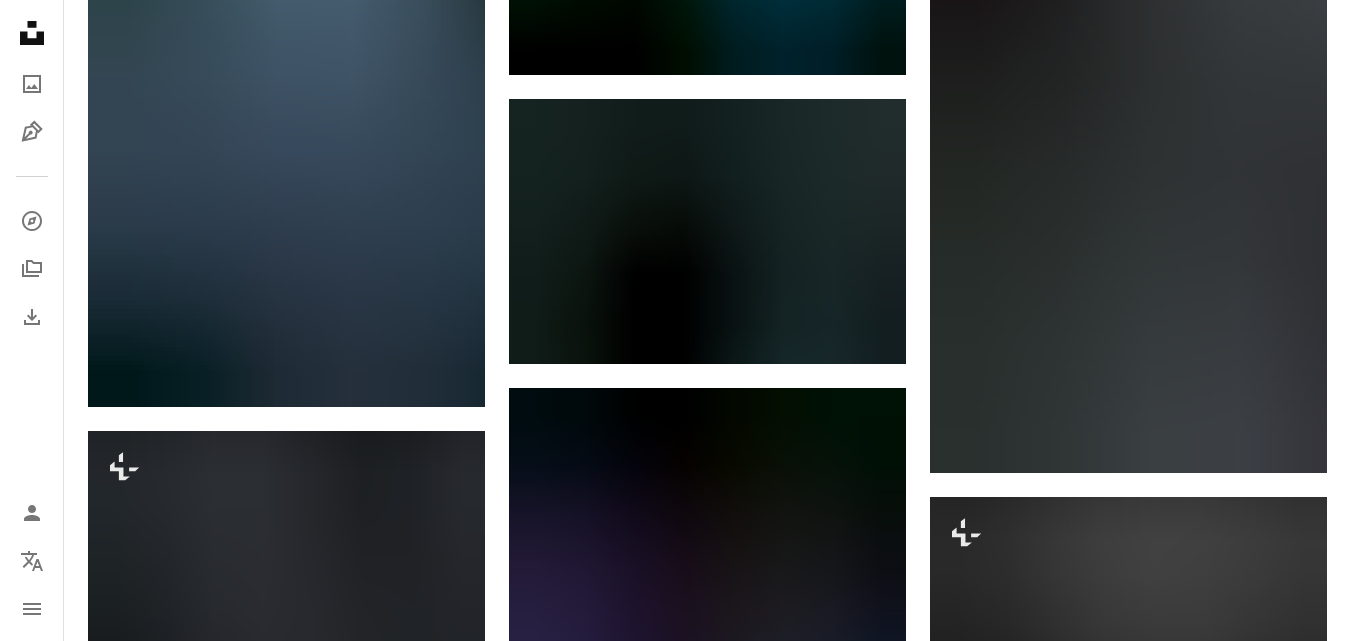 scroll, scrollTop: 1677, scrollLeft: 0, axis: vertical 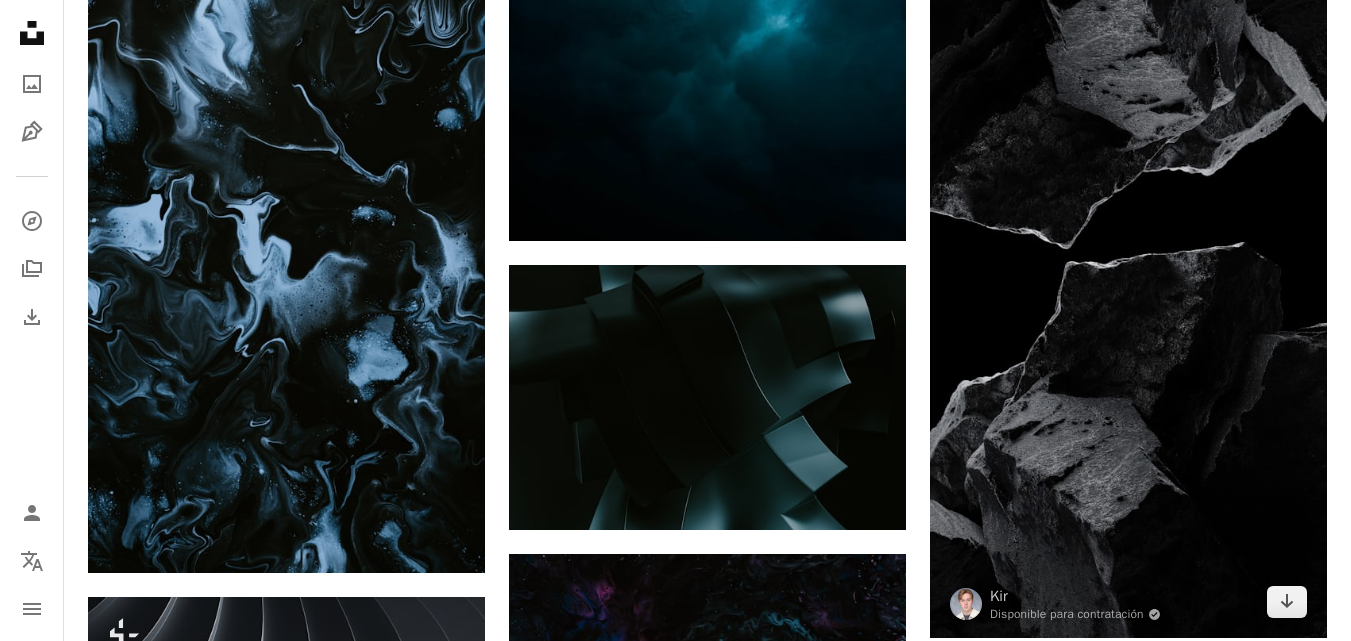 click at bounding box center (1128, 291) 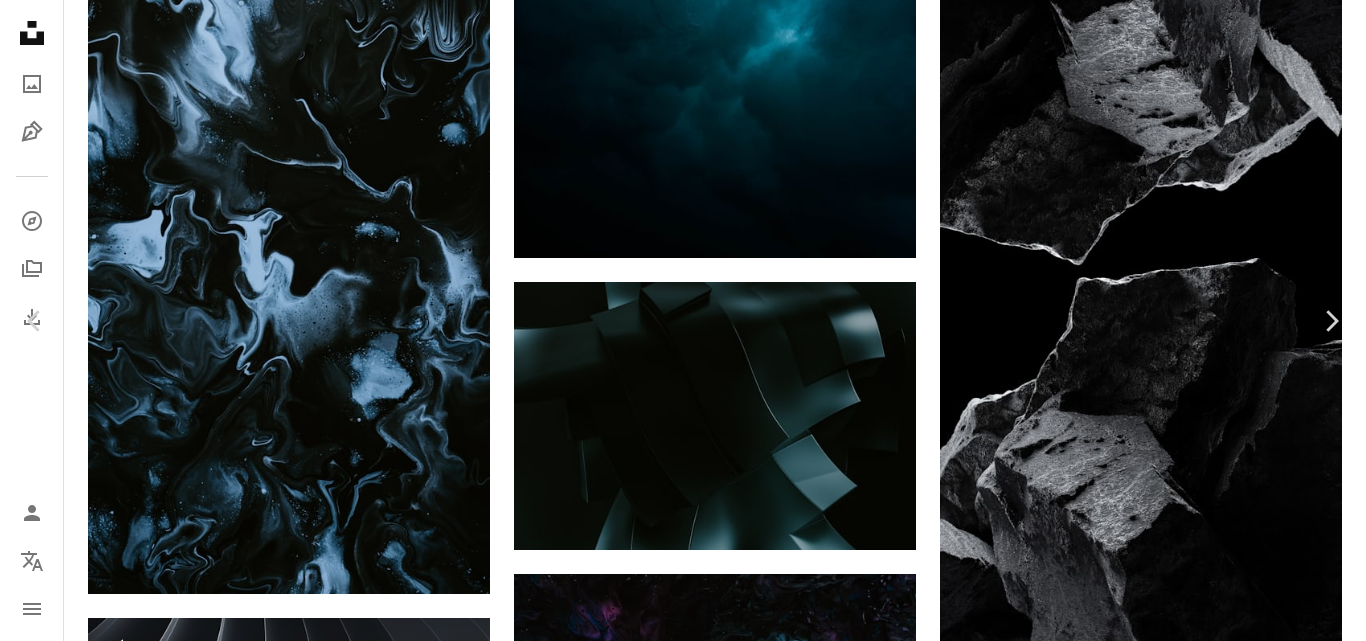 click on "Descargar gratis" at bounding box center [1160, 2781] 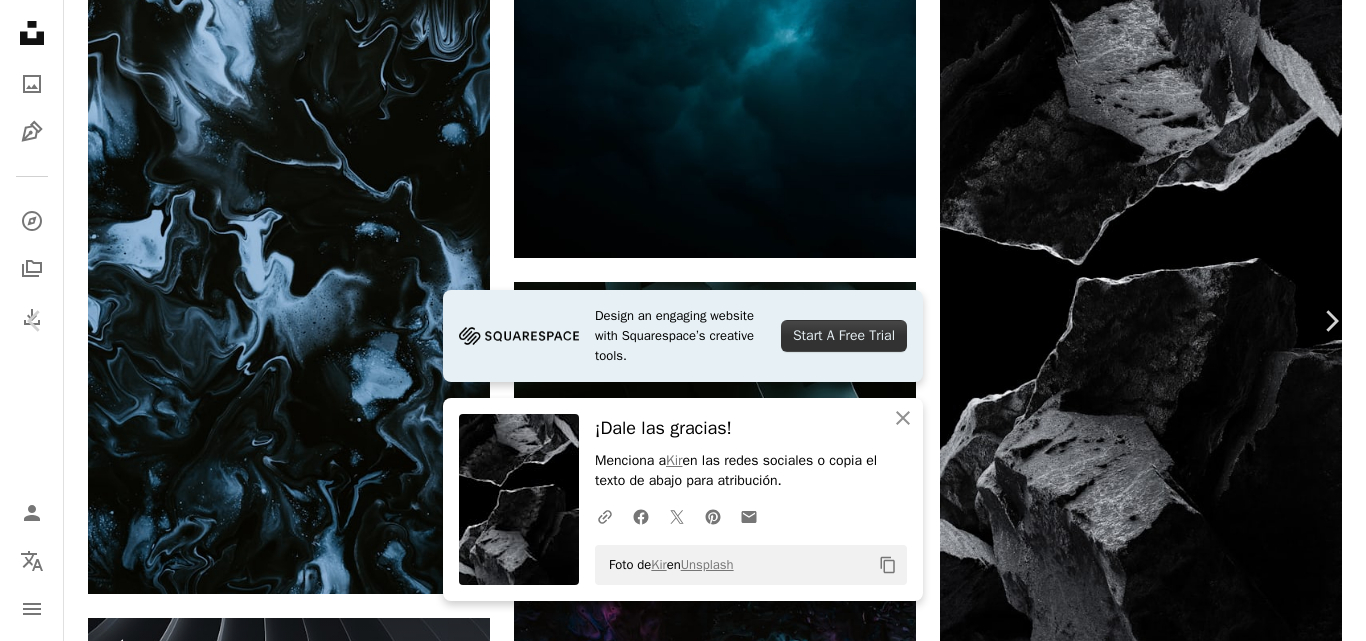 click on "Imágenes de Textura Gris | Descarga imágenes gratuitas en Unsplash" at bounding box center (683, 528) 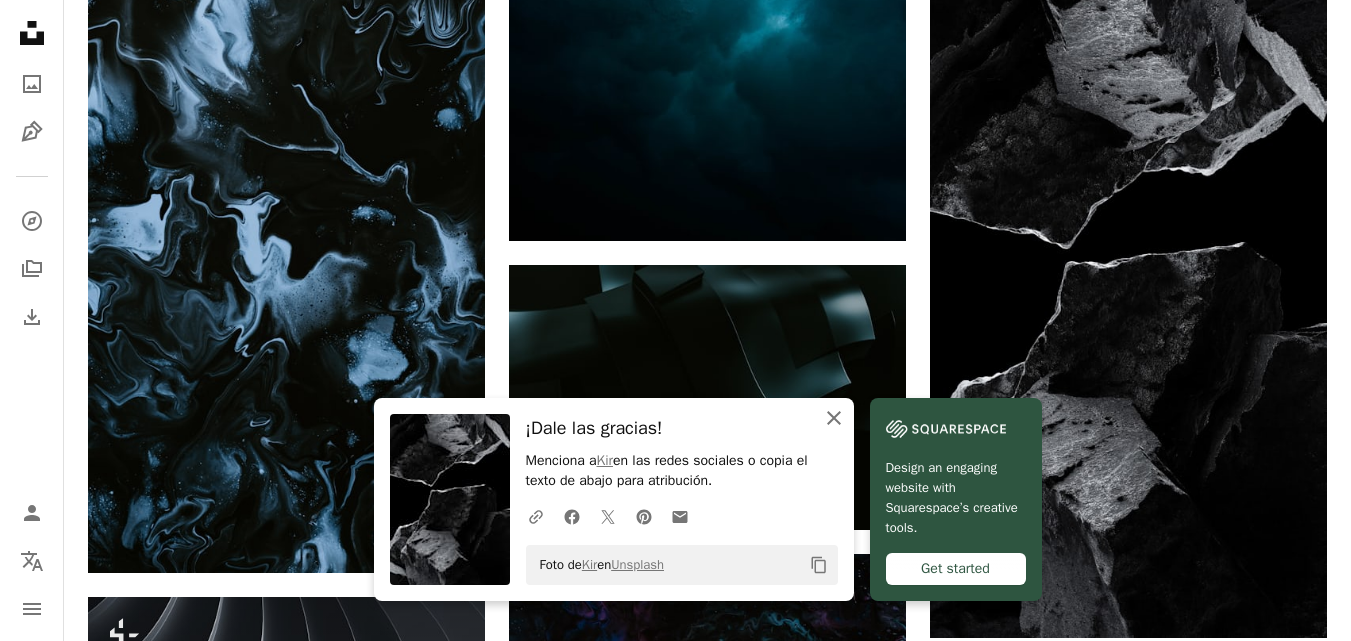 click on "An X shape" 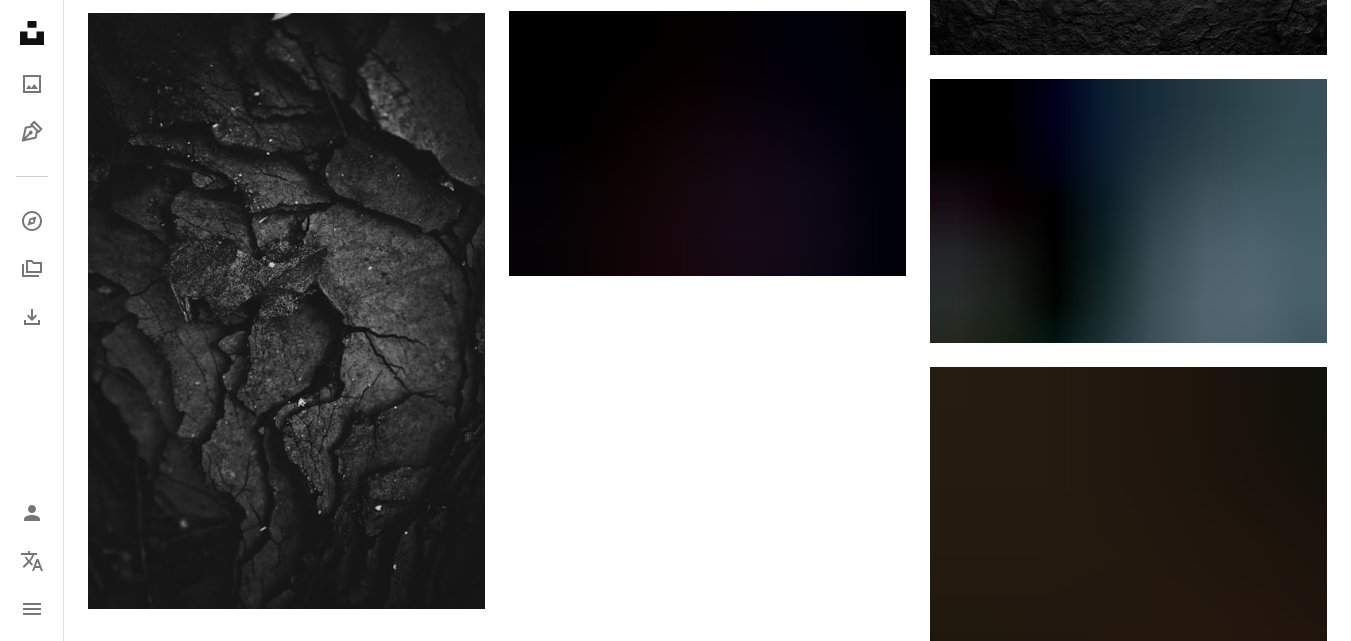 scroll, scrollTop: 2392, scrollLeft: 0, axis: vertical 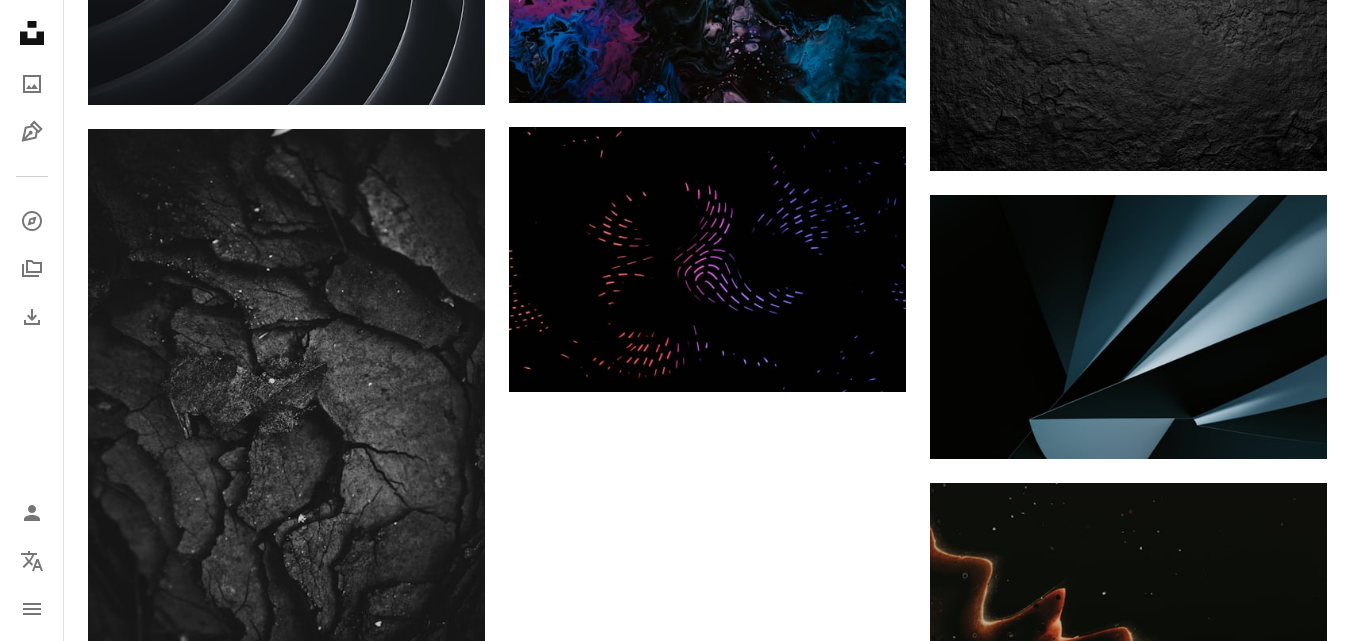 click on "[FIRST] [LAST] Para Unsplash+ A heart A plus sign [FIRST] [LAST] Para Unsplash+ A lock Descargar A heart A plus sign [FIRST] [LAST] Arrow pointing down A heart A plus sign [FIRST] [LAST] Arrow pointing down Plus sign for Unsplash+ A heart A plus sign [FIRST] [LAST] Para Unsplash+ A lock Descargar A heart A plus sign [FIRST] [LAST] Arrow pointing down A heart A plus sign [FIRST] [LAST] Arrow pointing down Plus sign for Unsplash+ A heart A plus sign [FIRST] [LAST] Para Unsplash+ A lock Descargar A heart A plus sign [FIRST] [LAST] Arrow pointing down Plus sign for Unsplash+ A heart A plus sign [FIRST] [LAST] Para Unsplash+ A lock Descargar A heart A plus sign [FIRST] [LAST] Disponible para contratación A checkmark inside of a circle Arrow pointing down A heart A plus sign [FIRST] [LAST] Arrow pointing down A heart A plus sign [FIRST] [LAST] Arrow pointing down A heart A plus sign [FIRST] [LAST] Arrow pointing down Learn More A heart A plus sign" at bounding box center [707, -408] 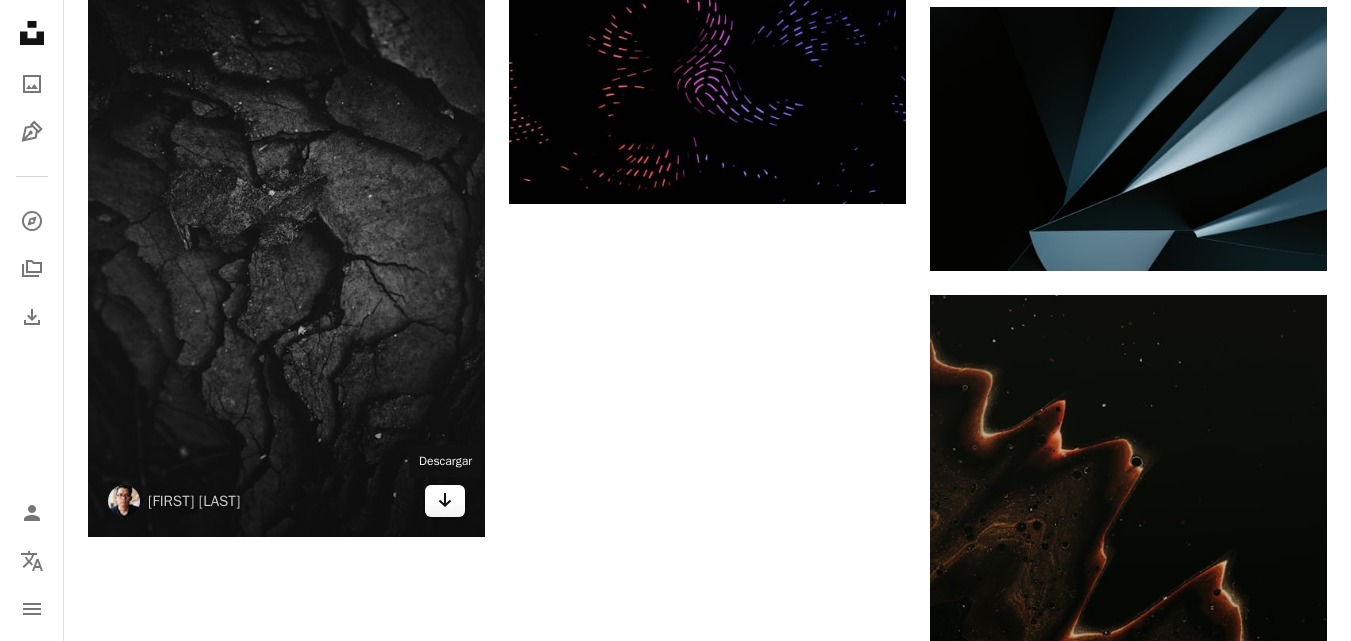 click on "Arrow pointing down" at bounding box center [445, 501] 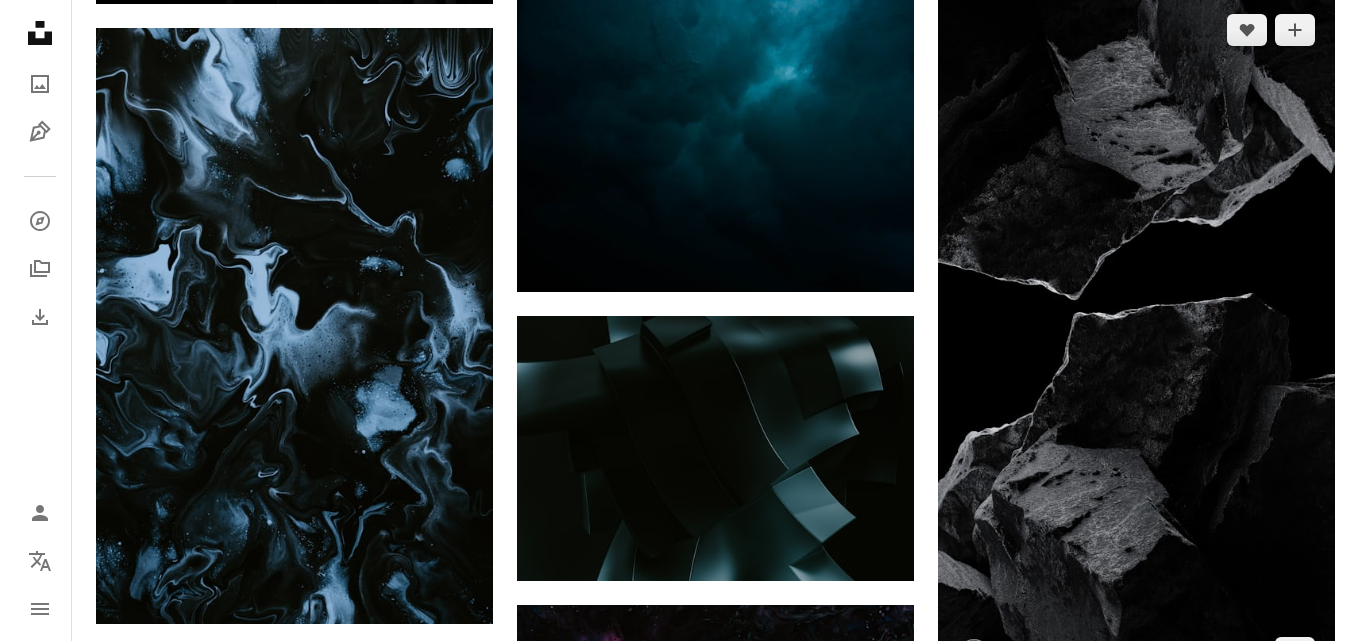 scroll, scrollTop: 1619, scrollLeft: 0, axis: vertical 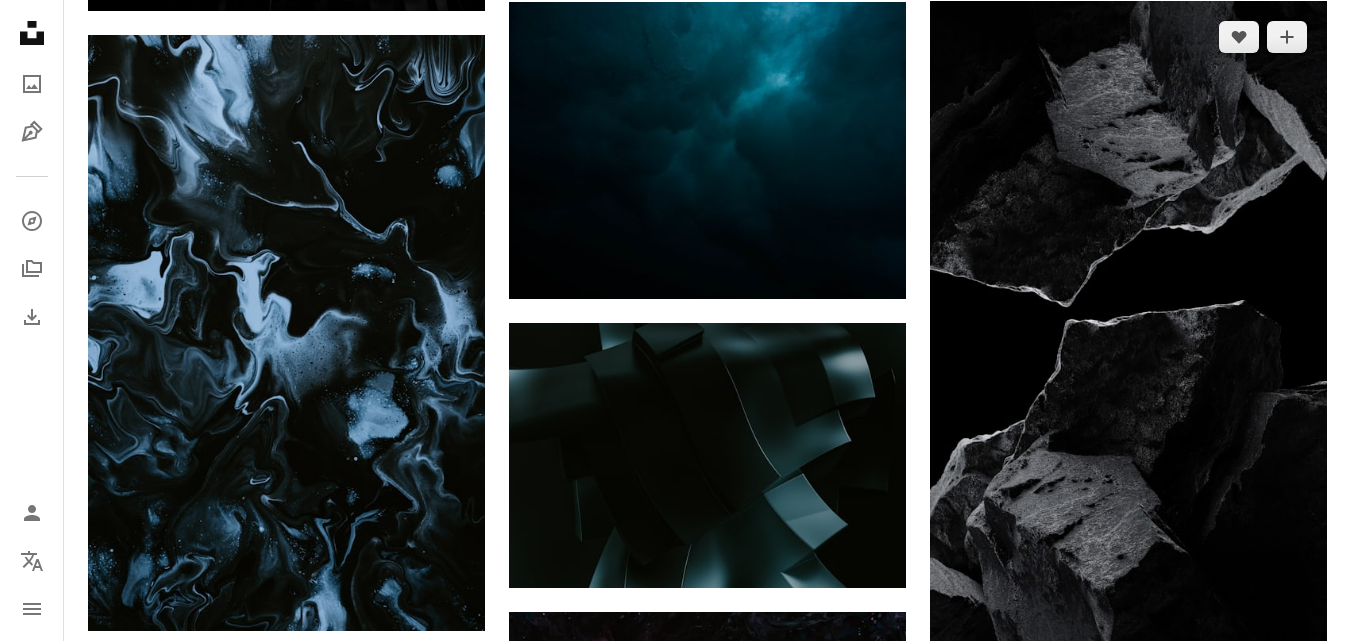 click at bounding box center (1128, 349) 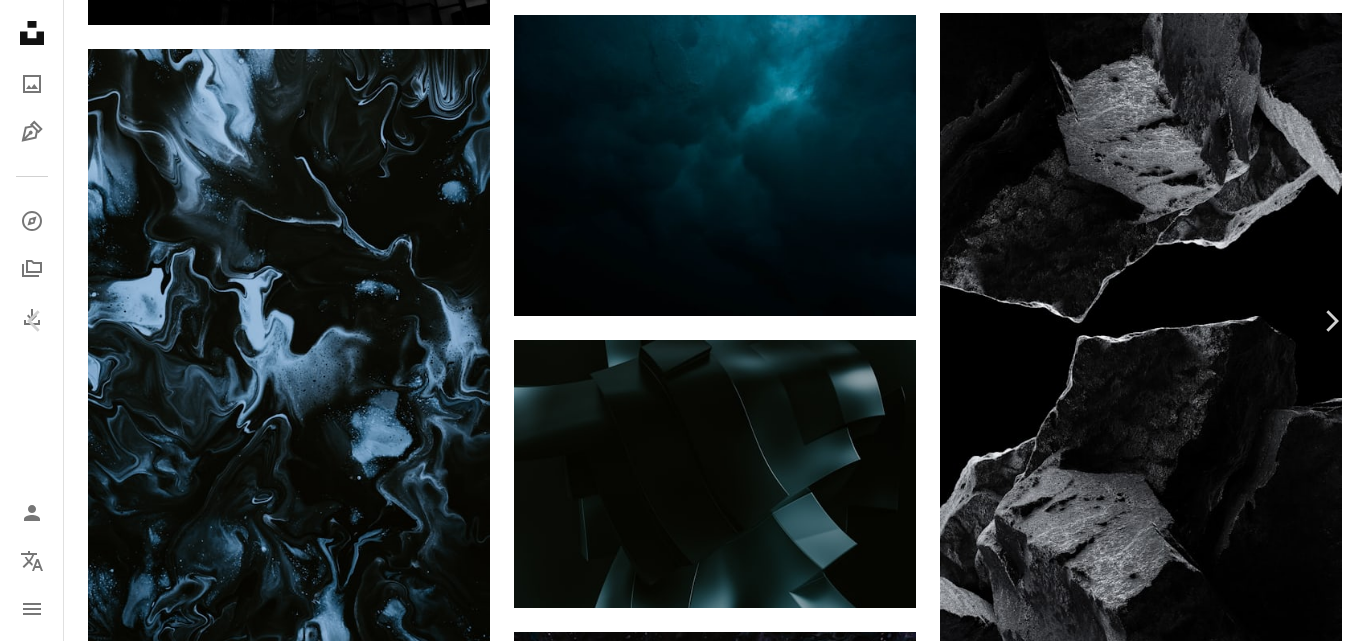 click on "[FIRST] Disponible para contratación A checkmark inside of a circle A heart A plus sign Descargar gratis Chevron down" at bounding box center (675, 2839) 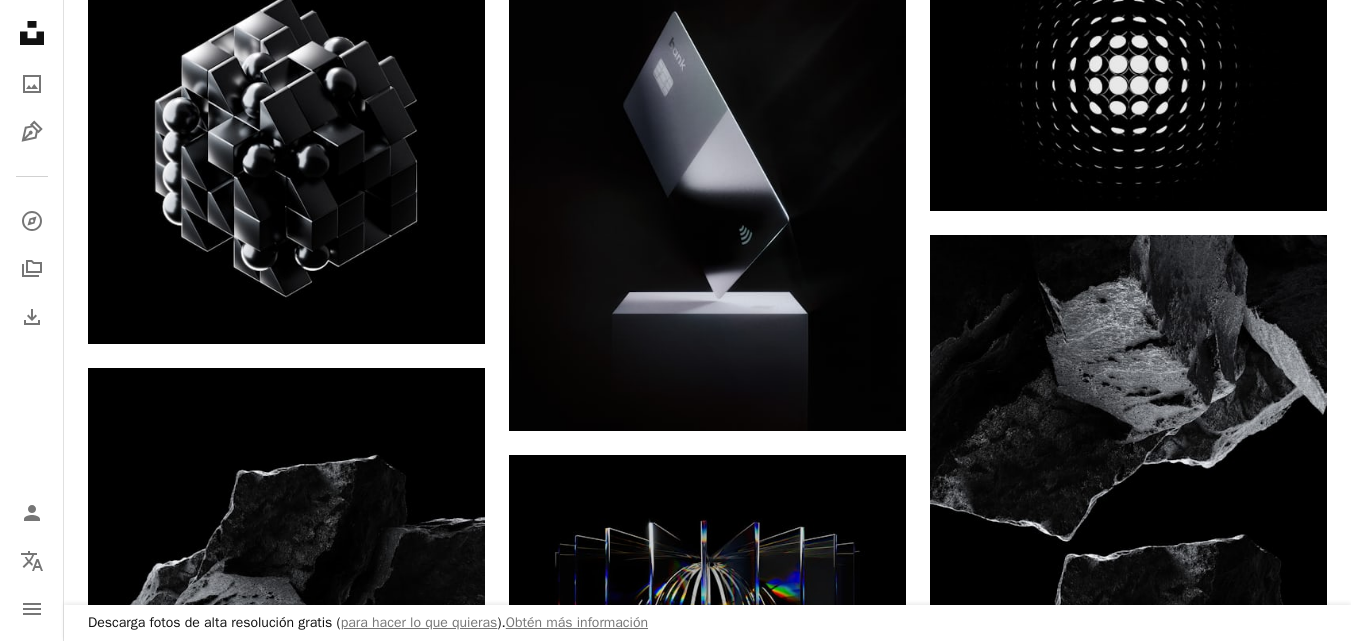 scroll, scrollTop: 0, scrollLeft: 0, axis: both 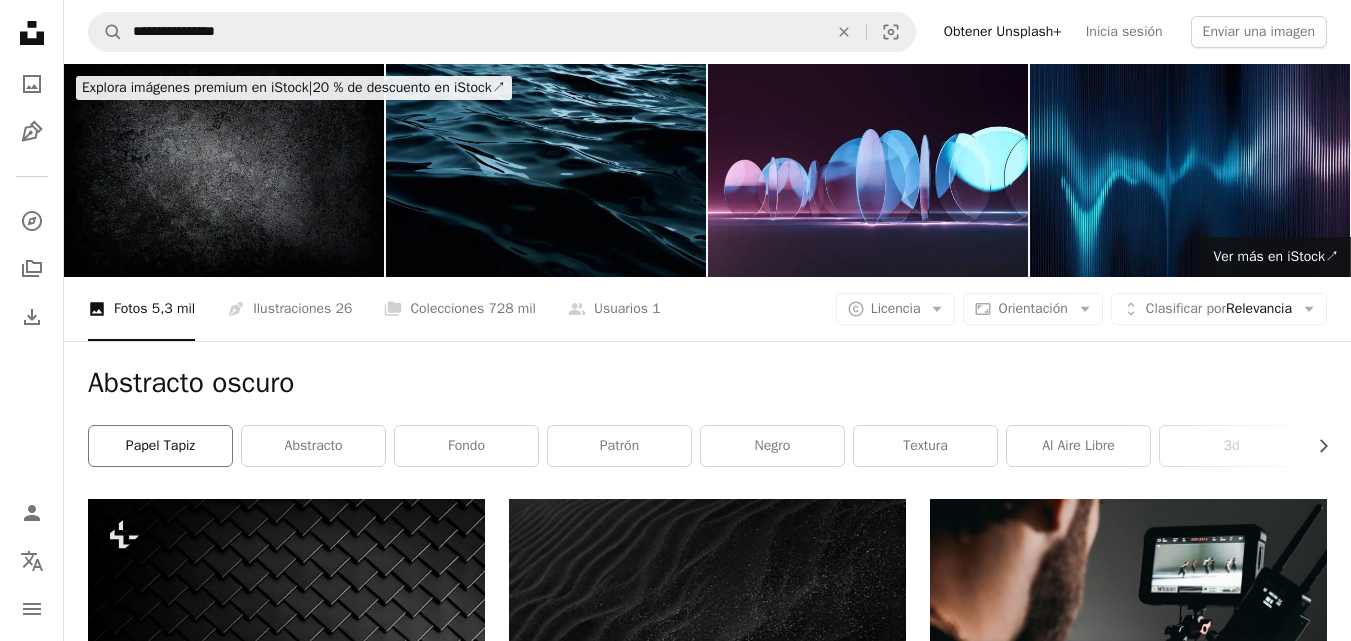 click on "papel tapiz" at bounding box center (160, 446) 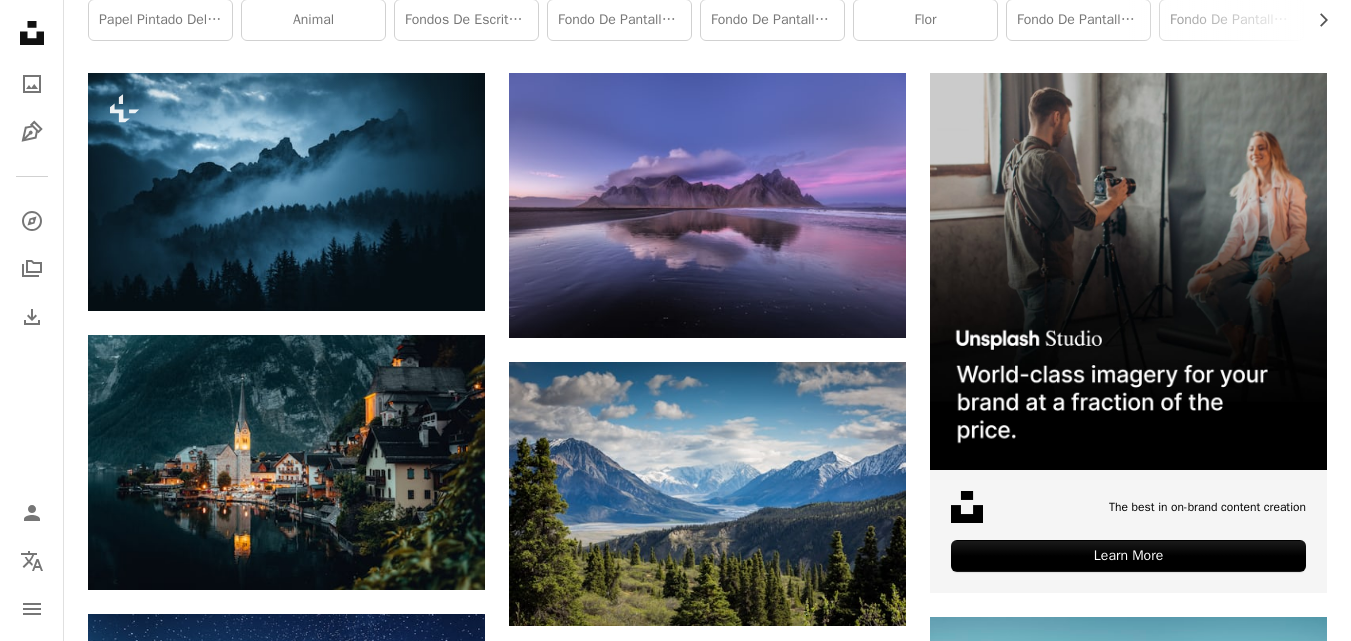 scroll, scrollTop: 0, scrollLeft: 0, axis: both 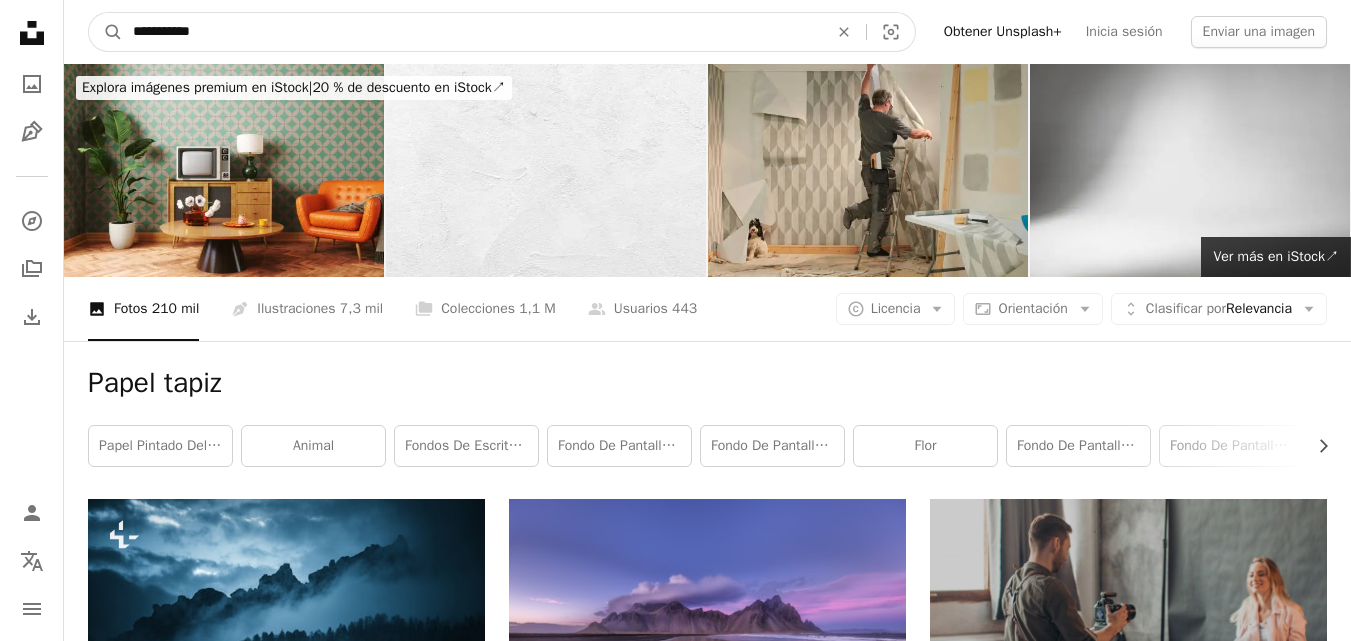 click on "**********" at bounding box center (472, 32) 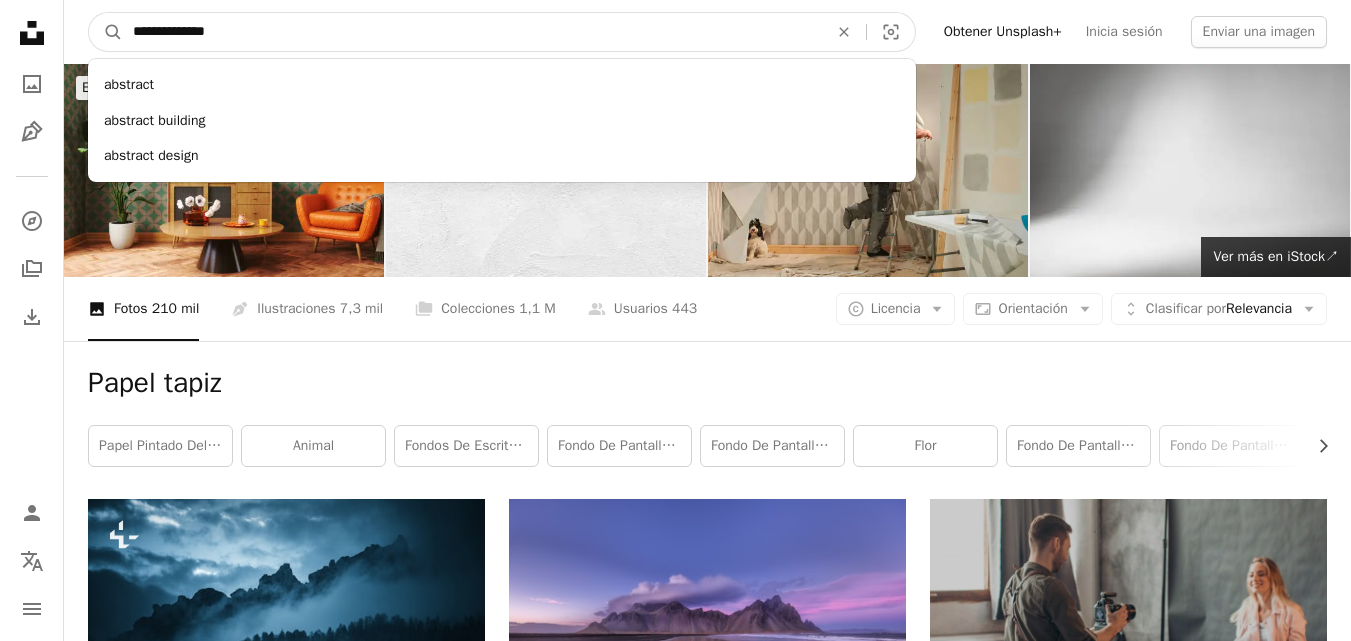 type on "**********" 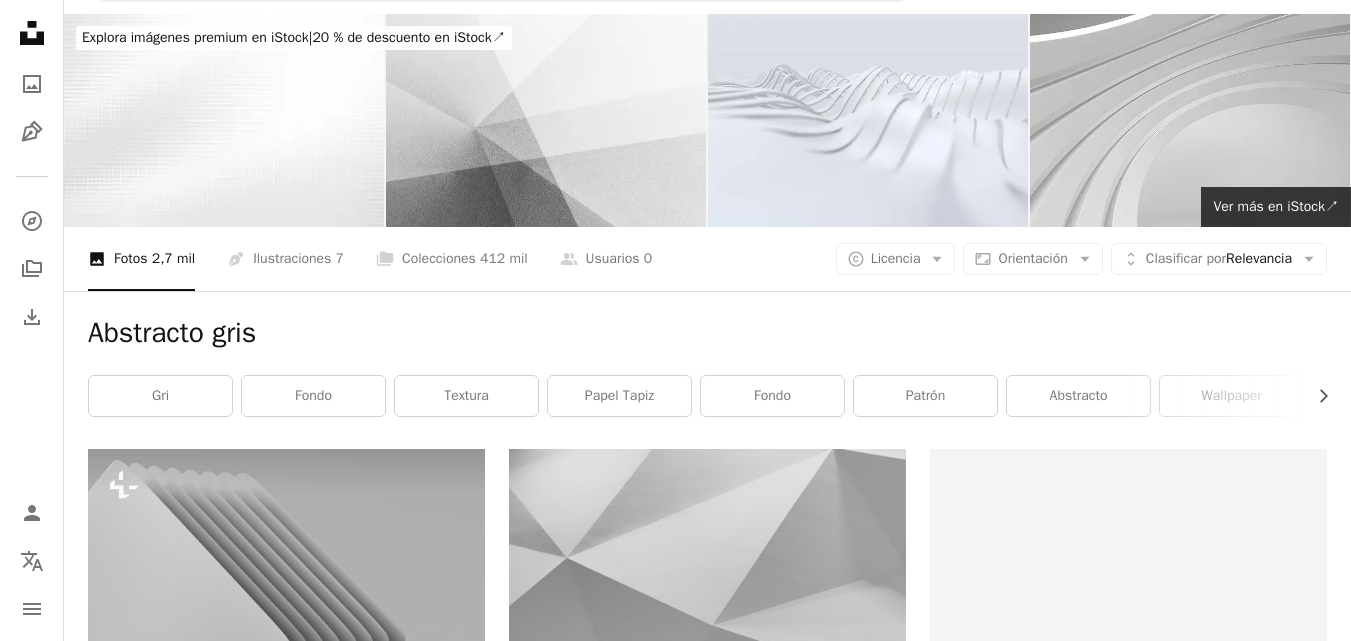 scroll, scrollTop: 29, scrollLeft: 0, axis: vertical 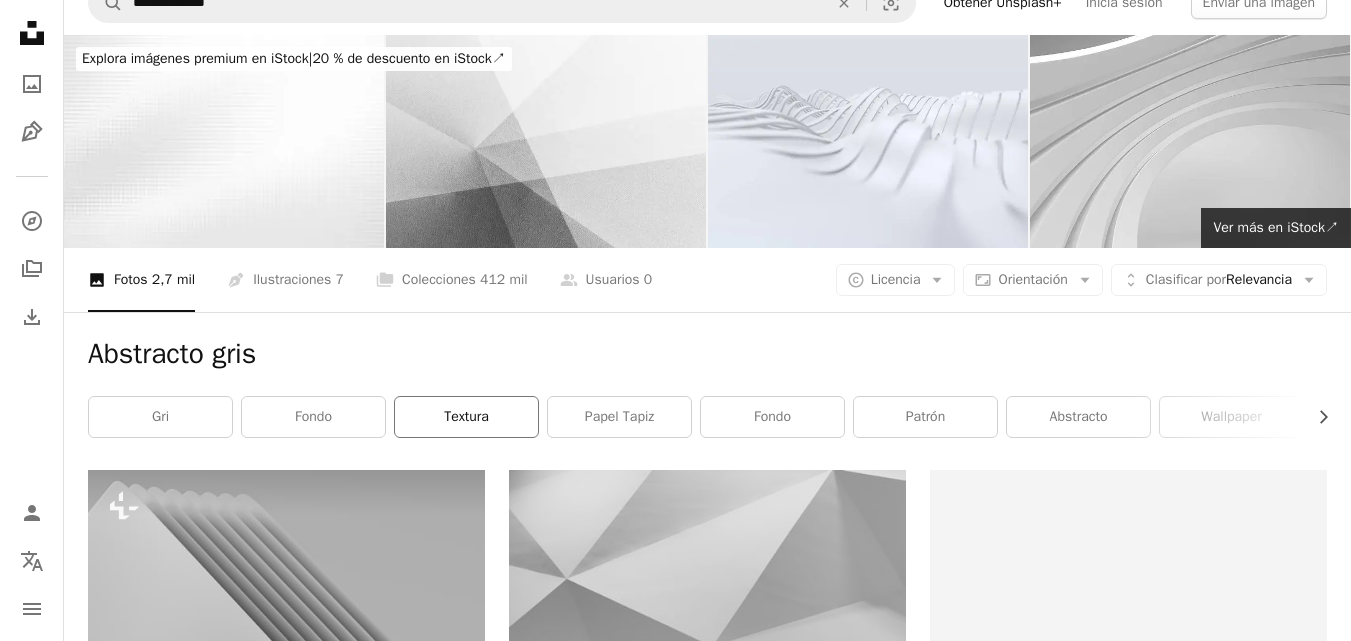click on "textura" at bounding box center (466, 417) 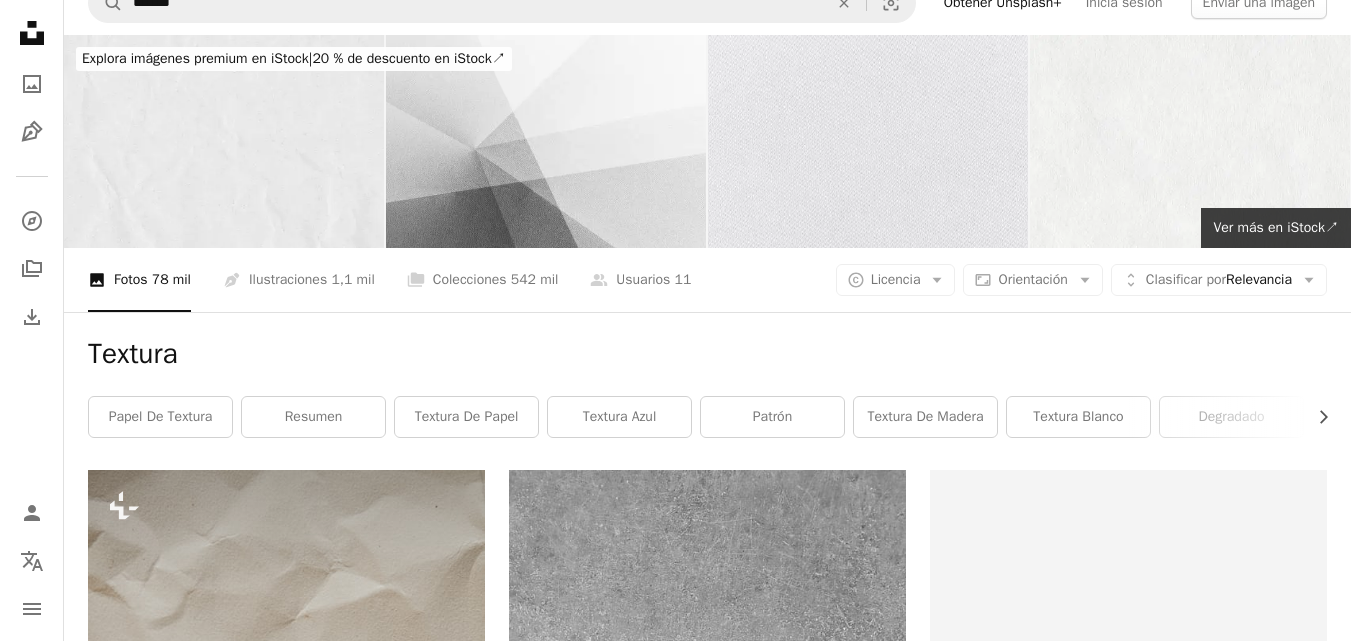 scroll, scrollTop: 0, scrollLeft: 0, axis: both 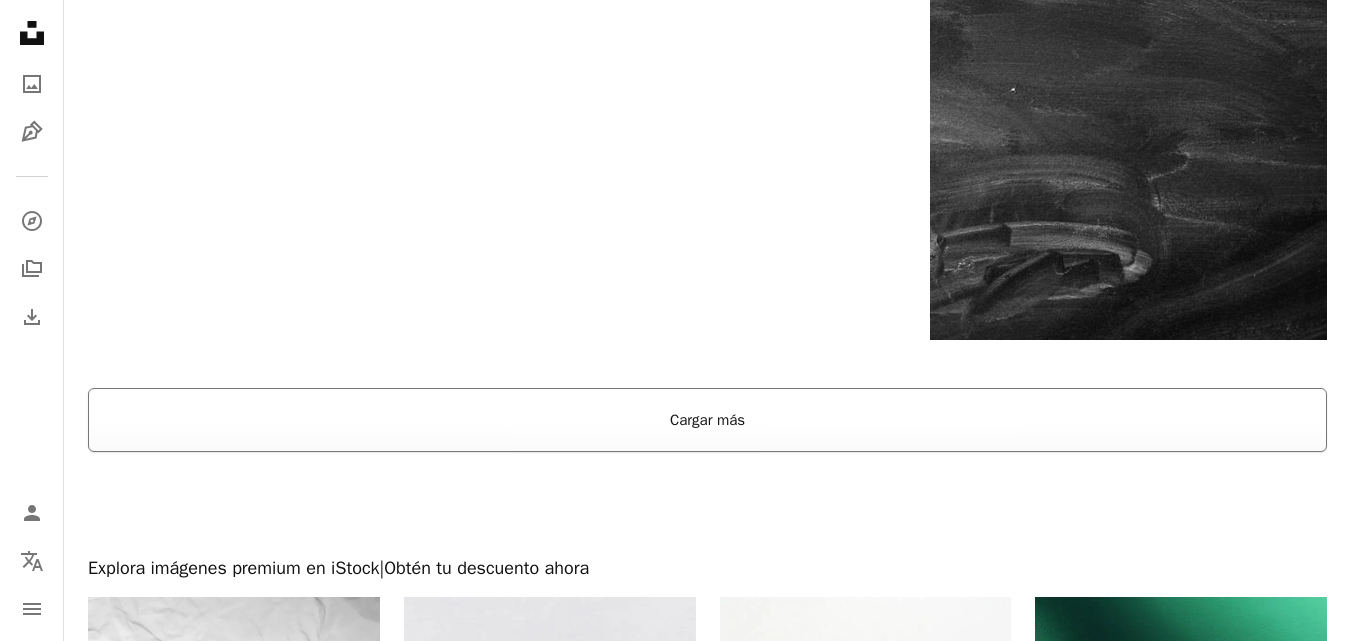 click on "Cargar más" at bounding box center (707, 420) 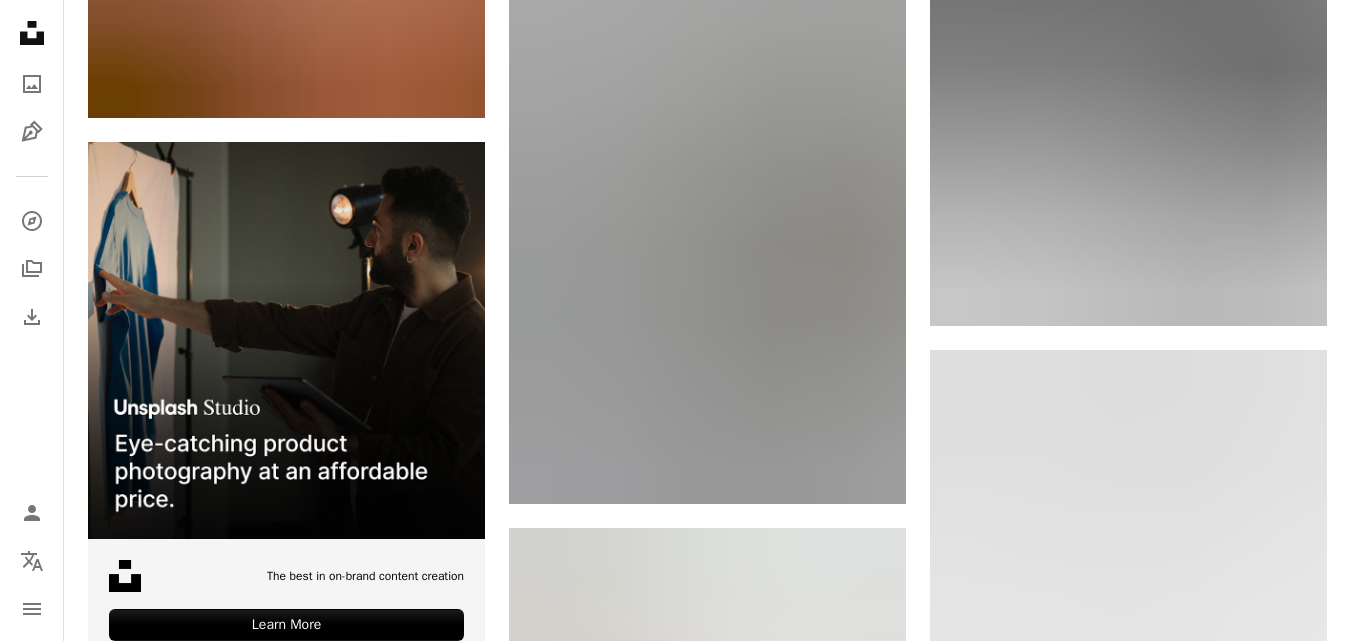 scroll, scrollTop: 6183, scrollLeft: 0, axis: vertical 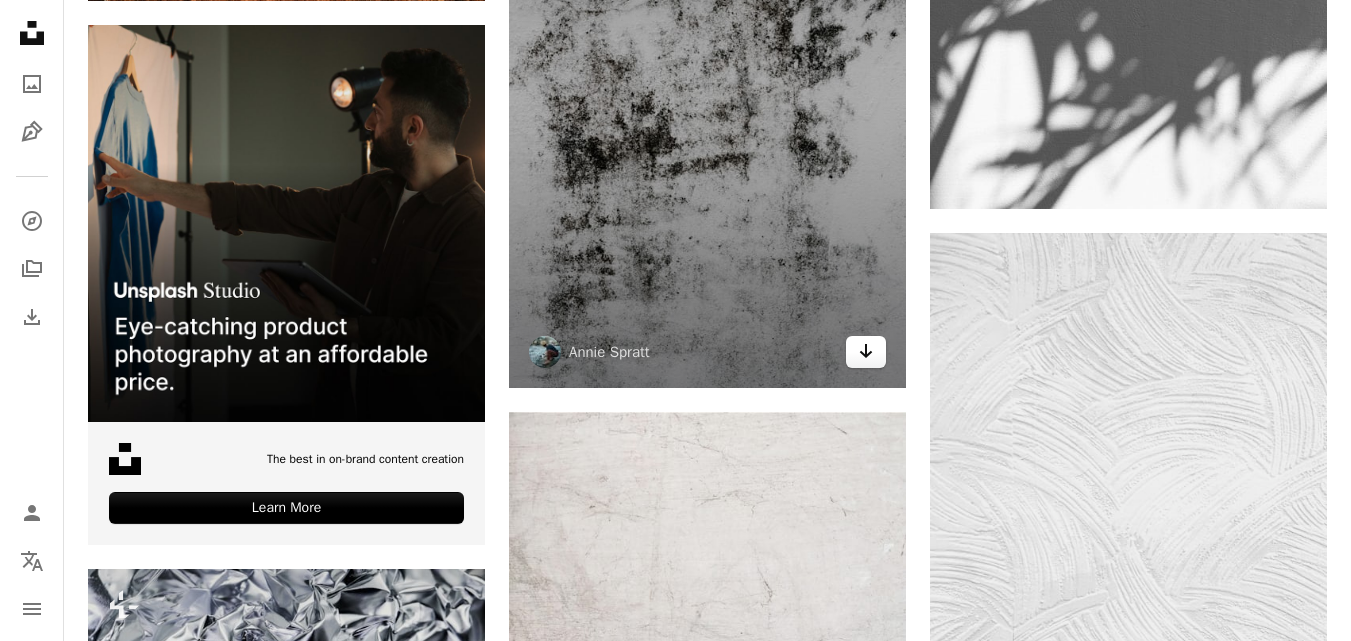 click on "Arrow pointing down" at bounding box center [866, 352] 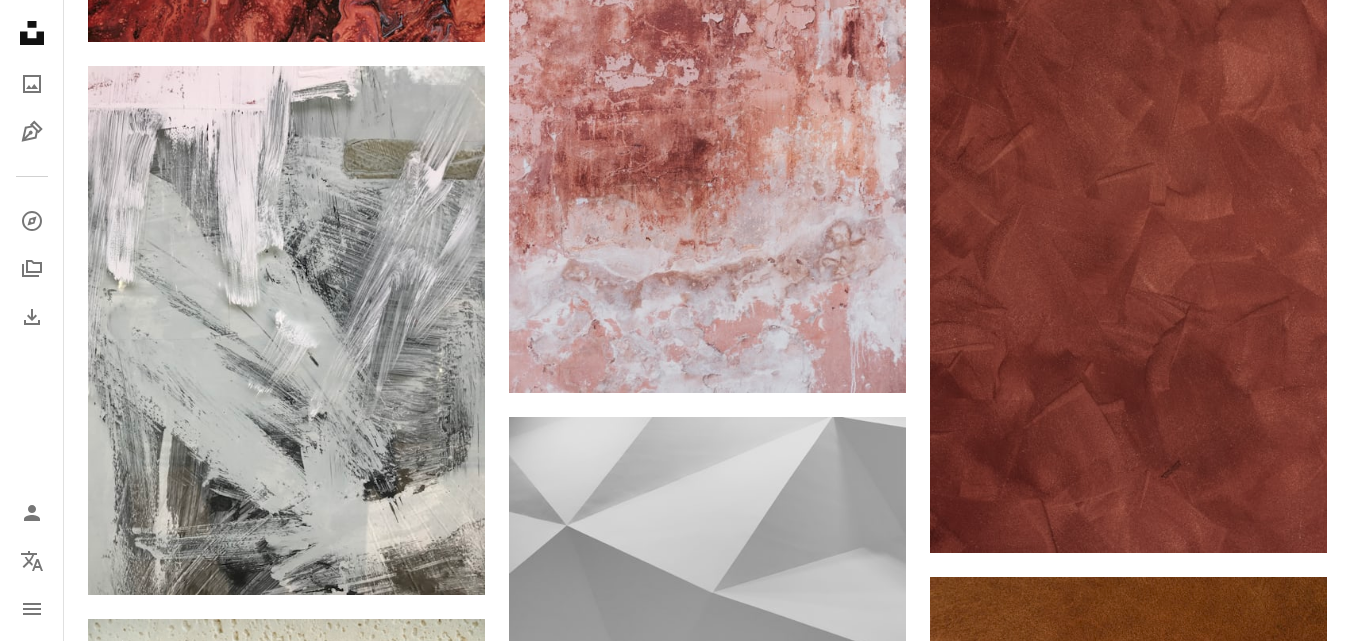 scroll, scrollTop: 13220, scrollLeft: 0, axis: vertical 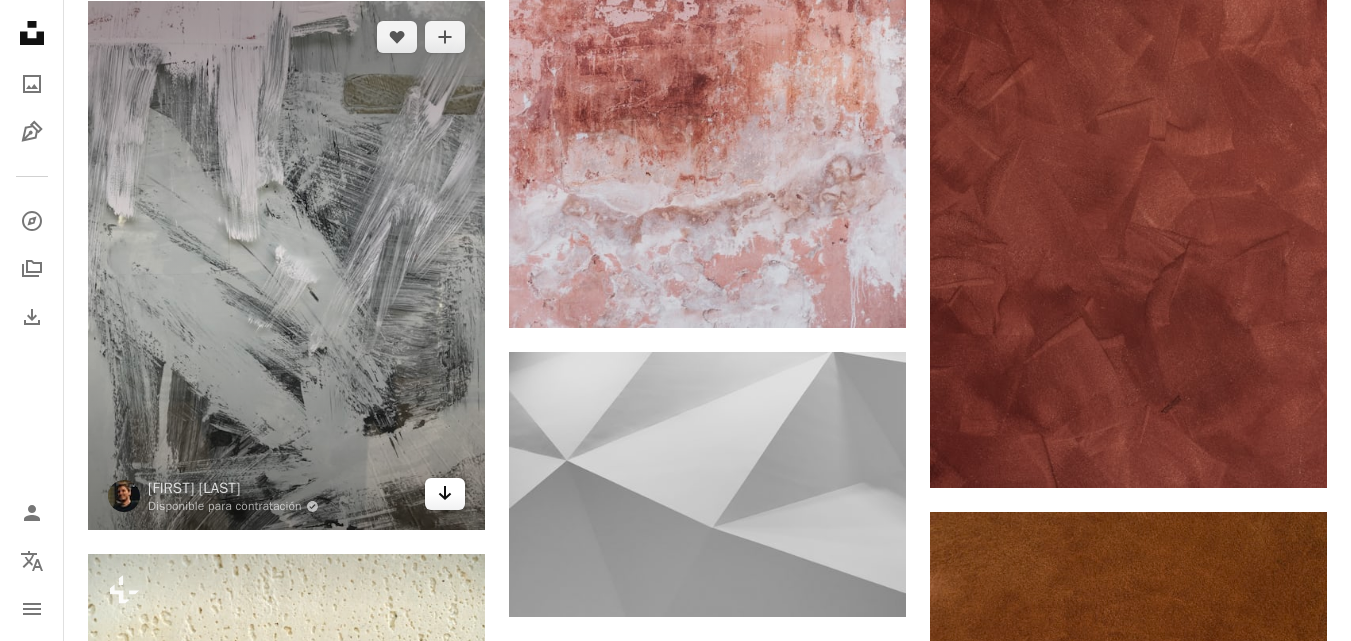 click on "Arrow pointing down" 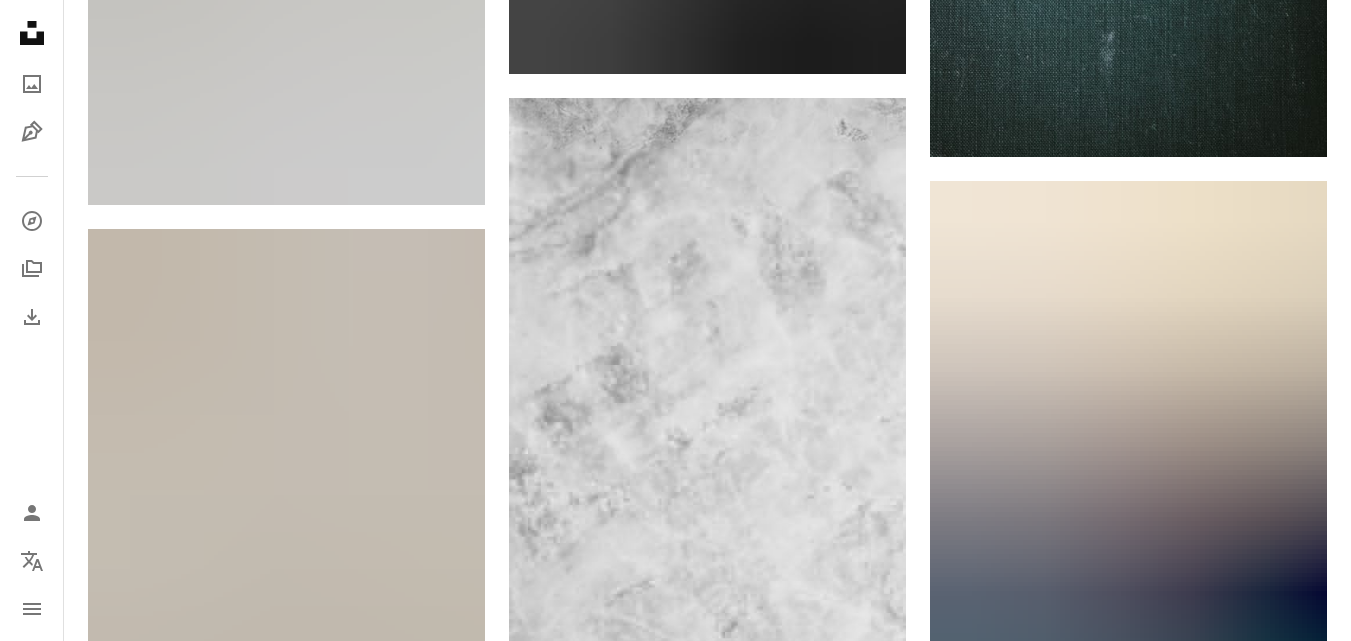 scroll, scrollTop: 0, scrollLeft: 0, axis: both 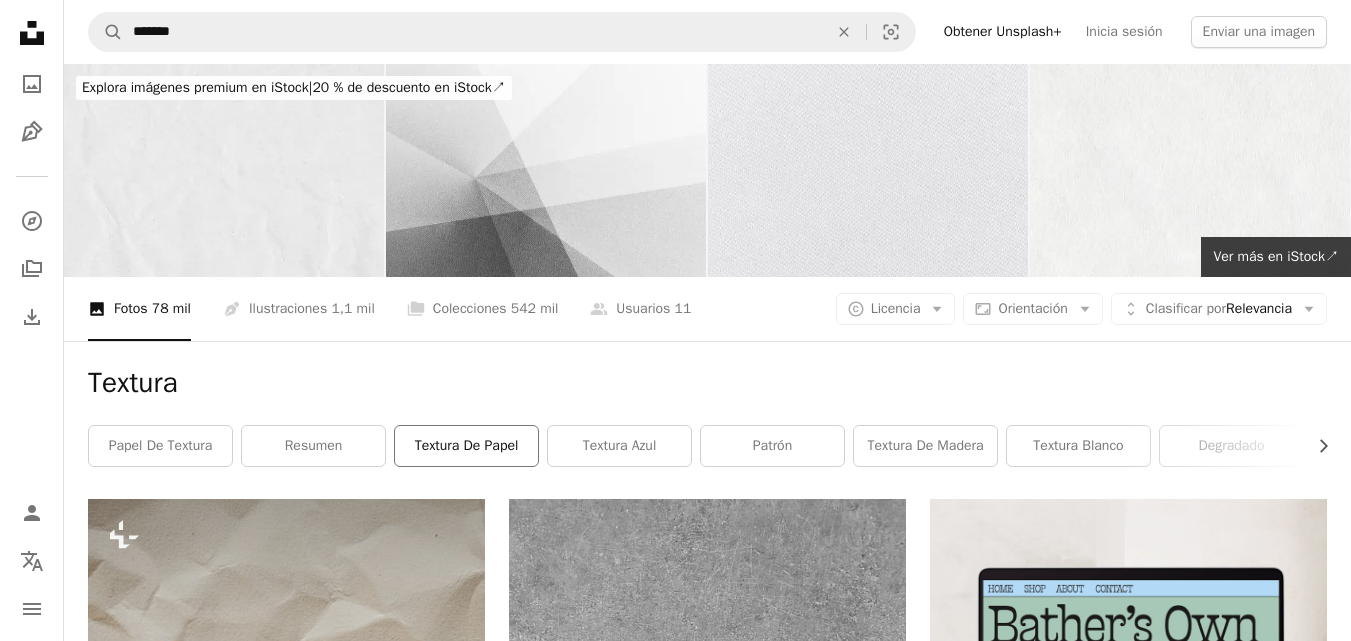 click on "textura de papel" at bounding box center [466, 446] 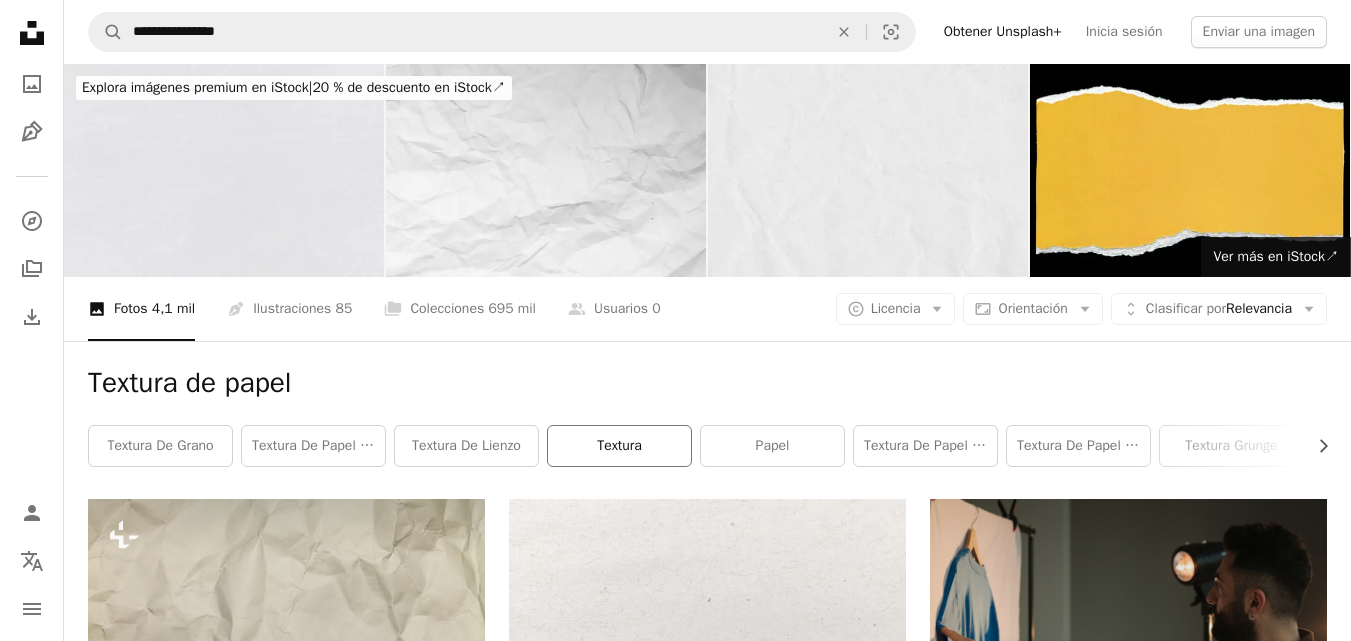 click on "textura" at bounding box center [619, 446] 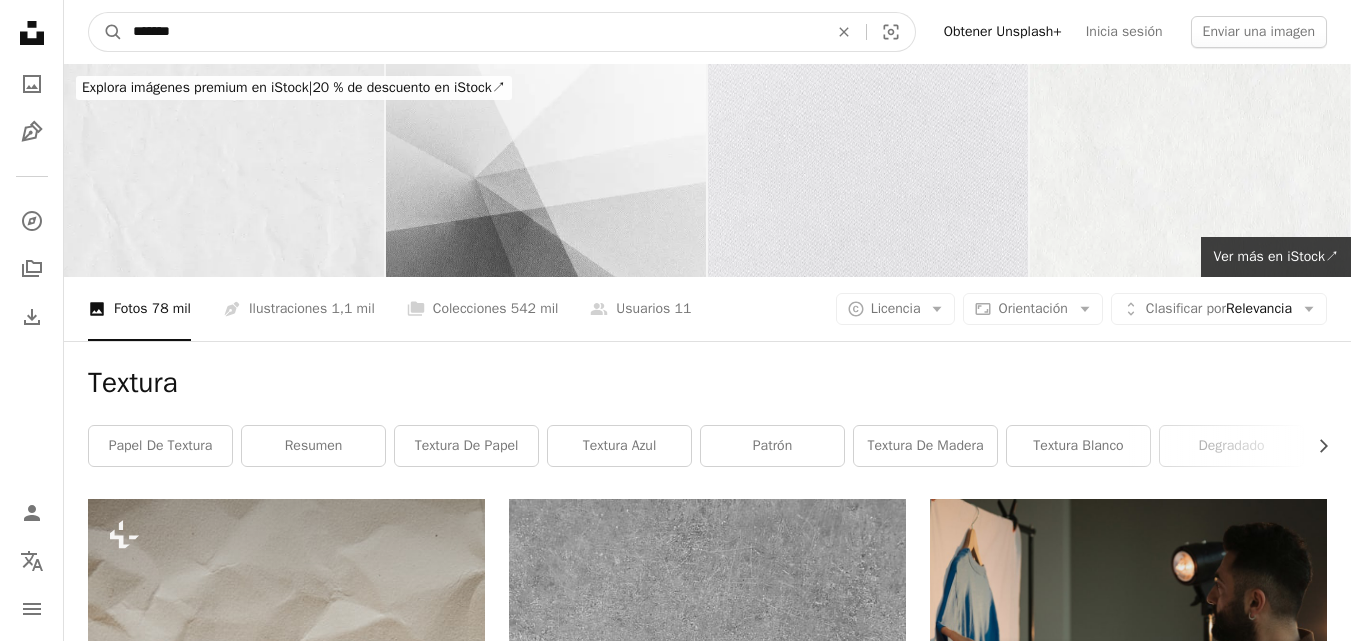 click on "*******" at bounding box center [472, 32] 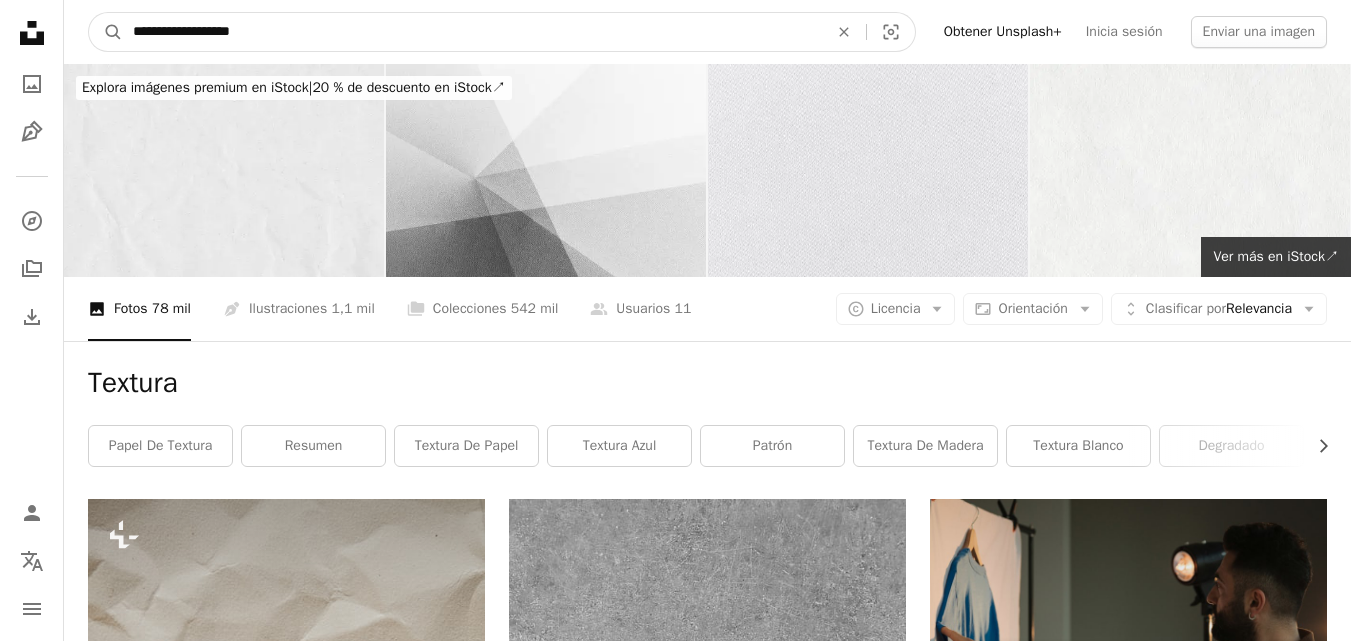 type on "**********" 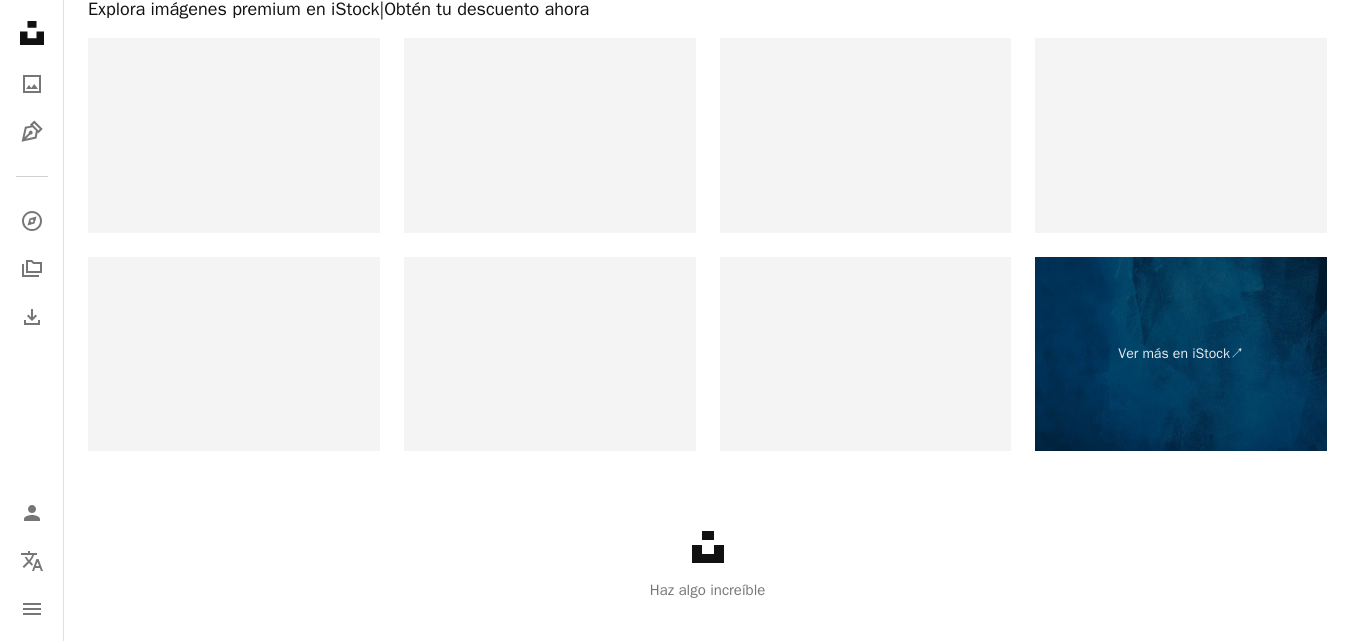 scroll, scrollTop: 4042, scrollLeft: 0, axis: vertical 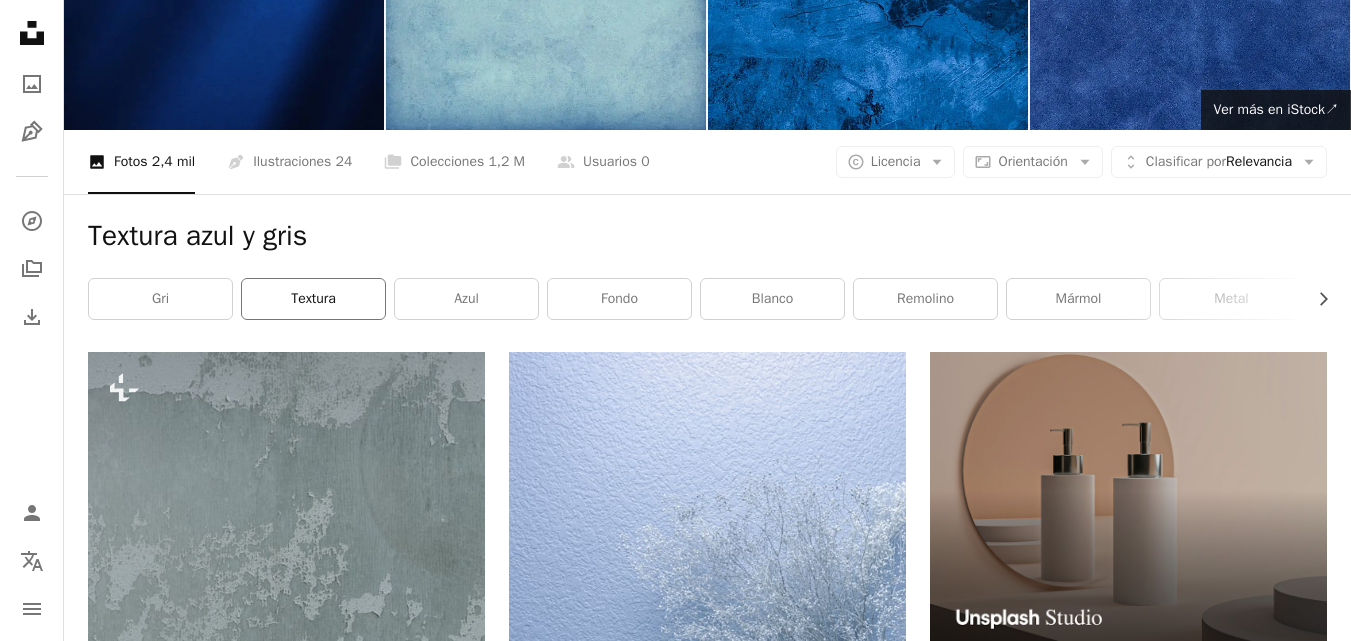 click on "textura" at bounding box center (313, 299) 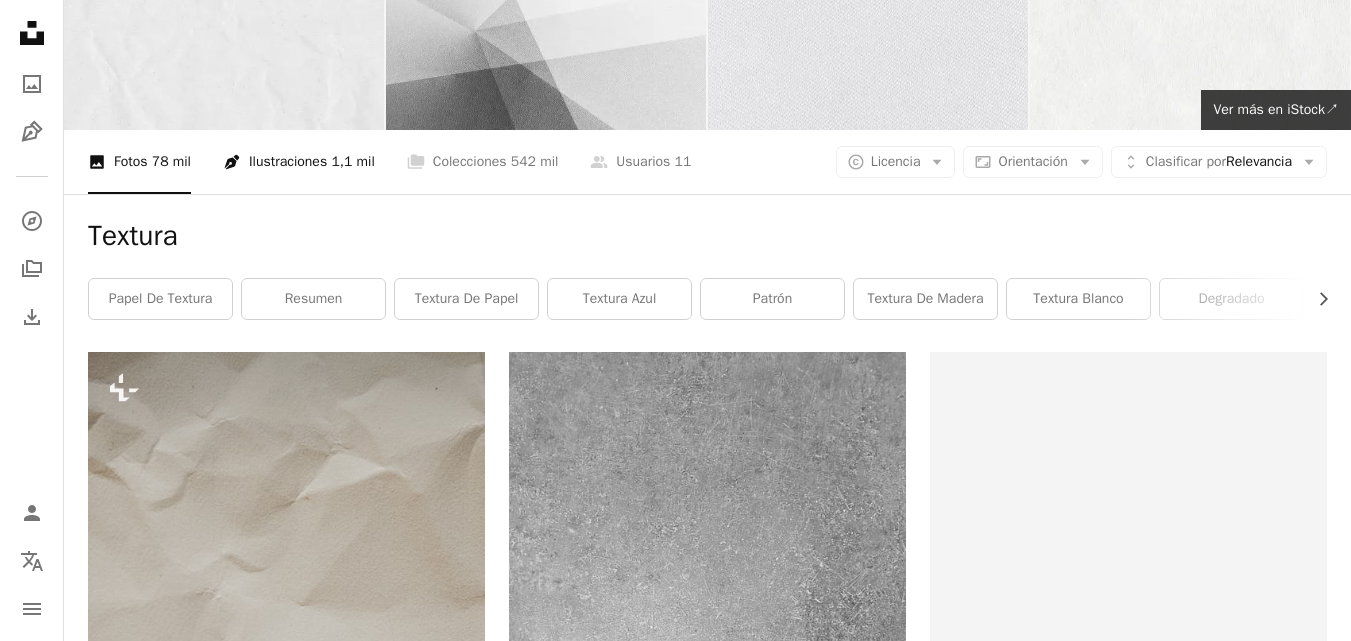 scroll, scrollTop: 0, scrollLeft: 0, axis: both 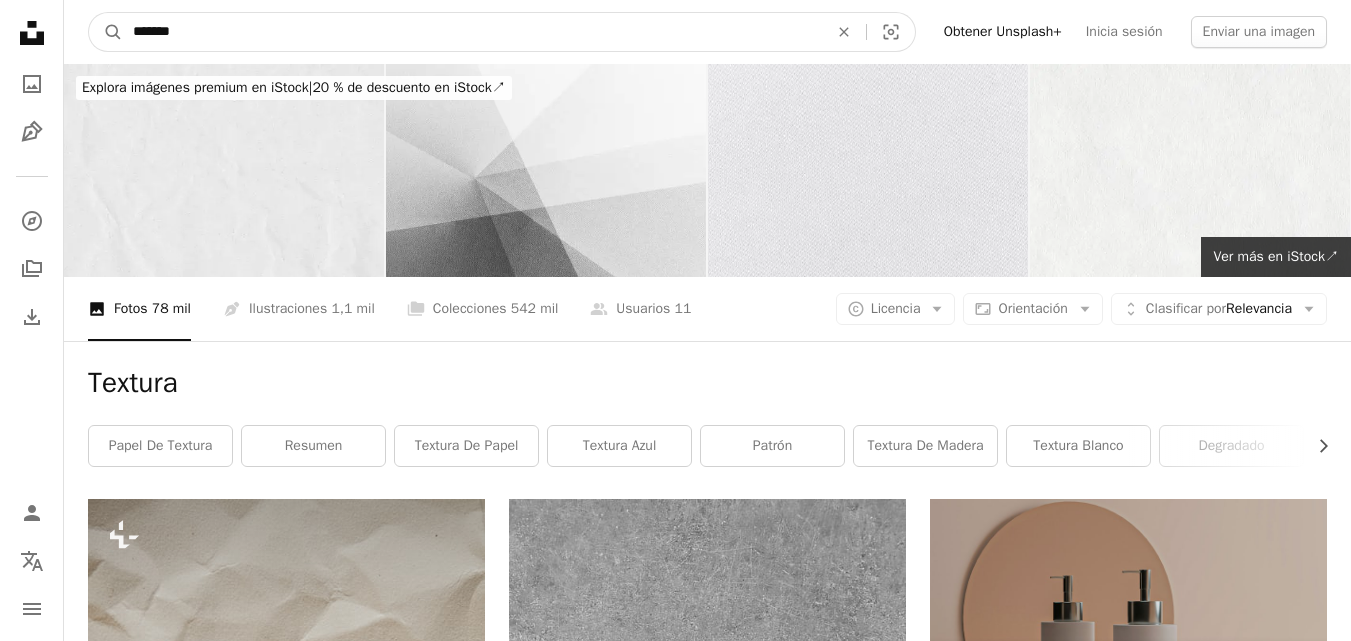 click on "*******" at bounding box center (472, 32) 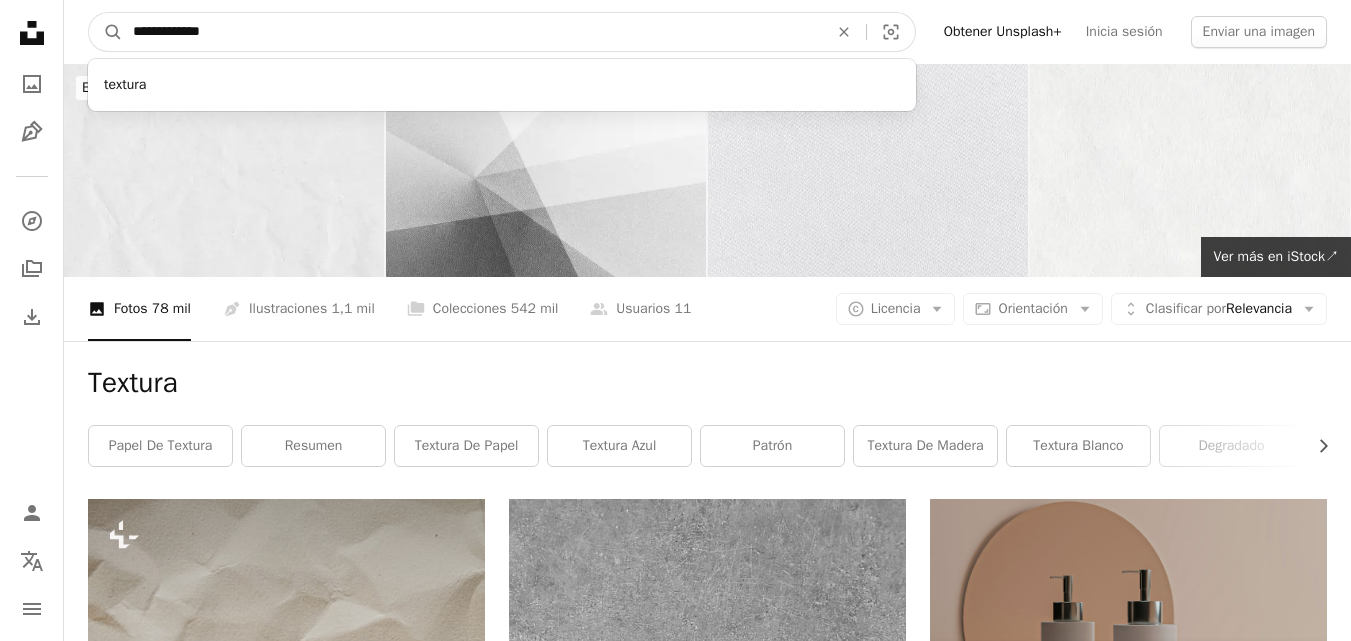 type on "**********" 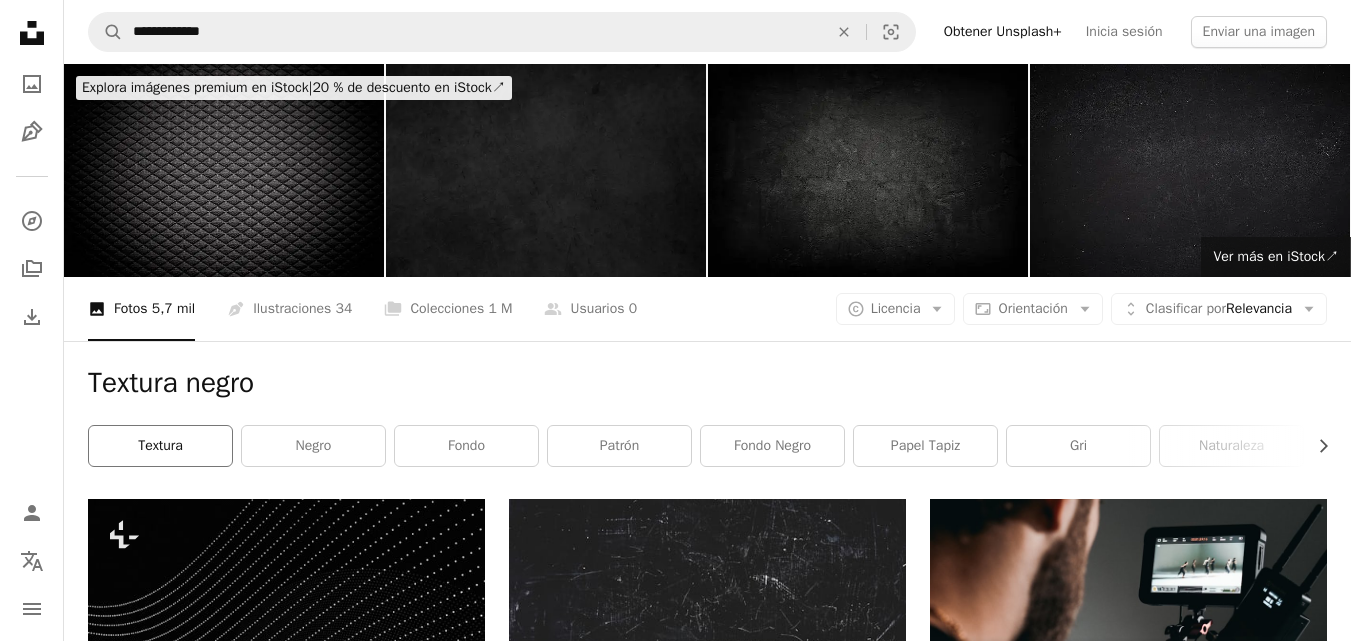 click on "textura" at bounding box center [160, 446] 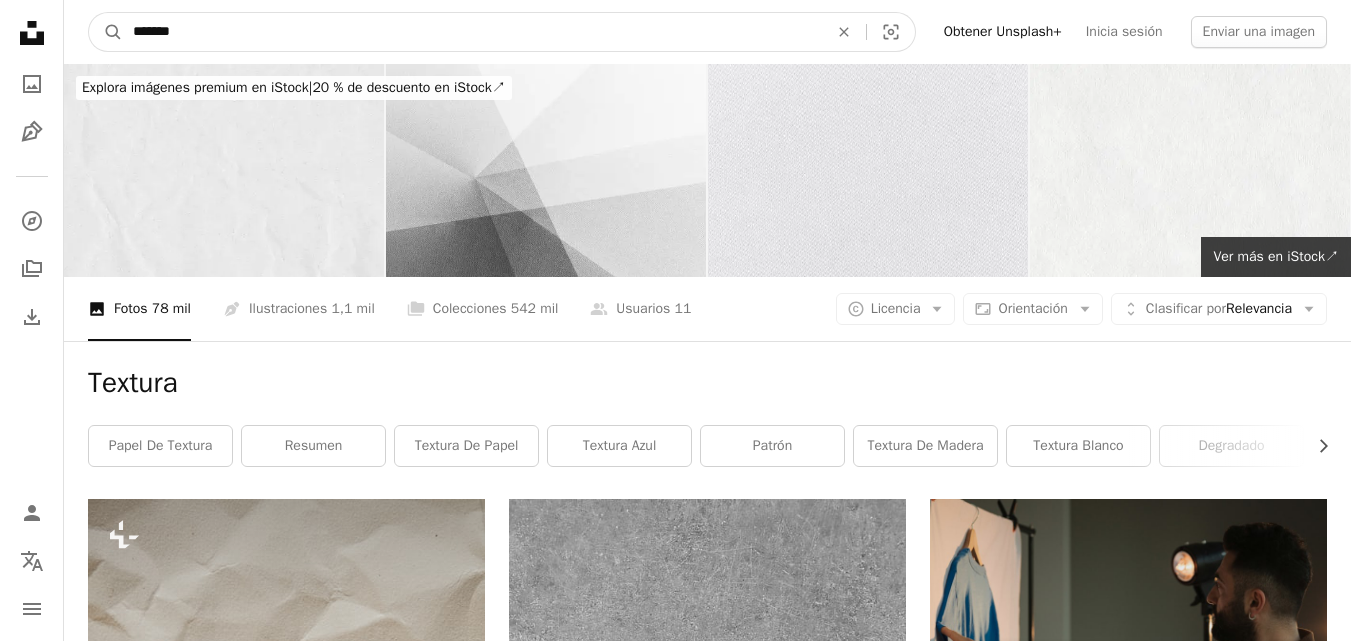 click on "*******" at bounding box center [472, 32] 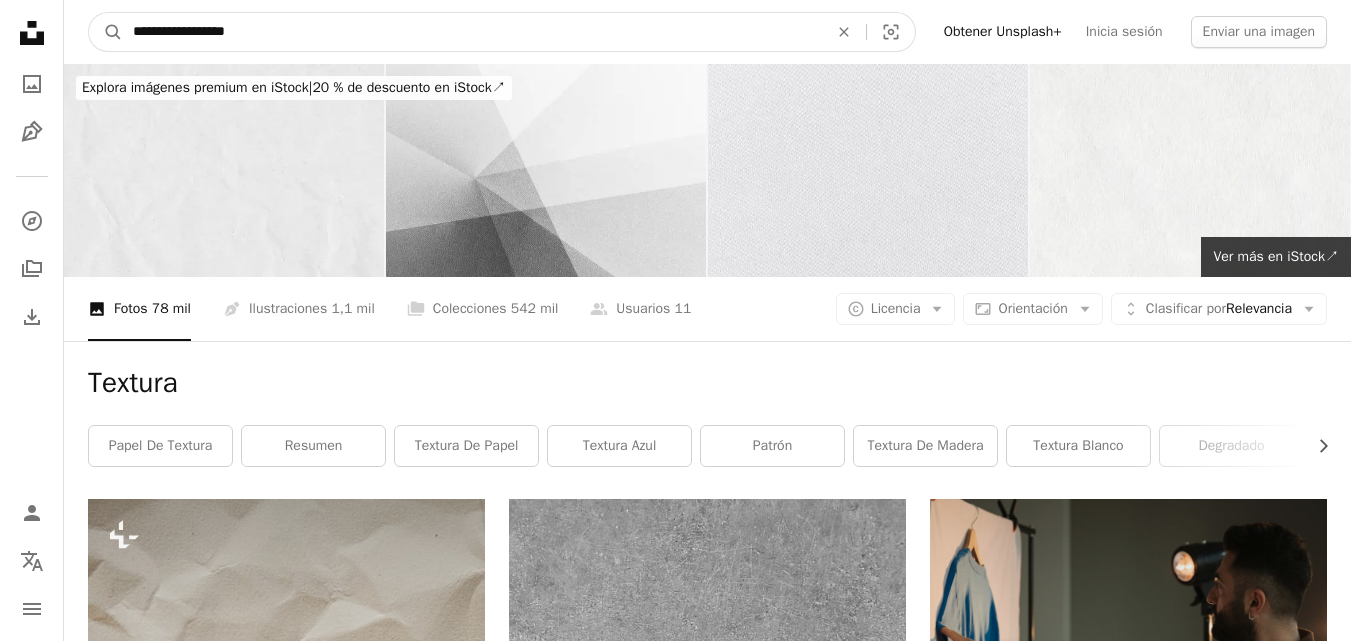 type on "**********" 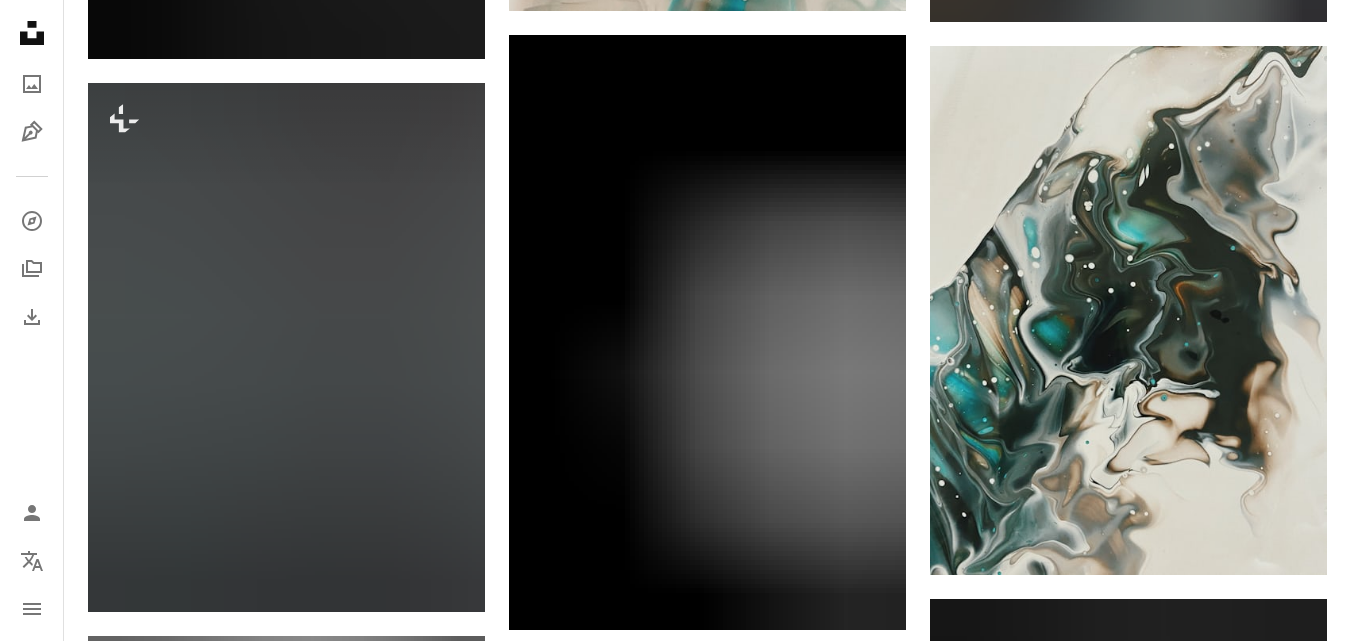 scroll, scrollTop: 2448, scrollLeft: 0, axis: vertical 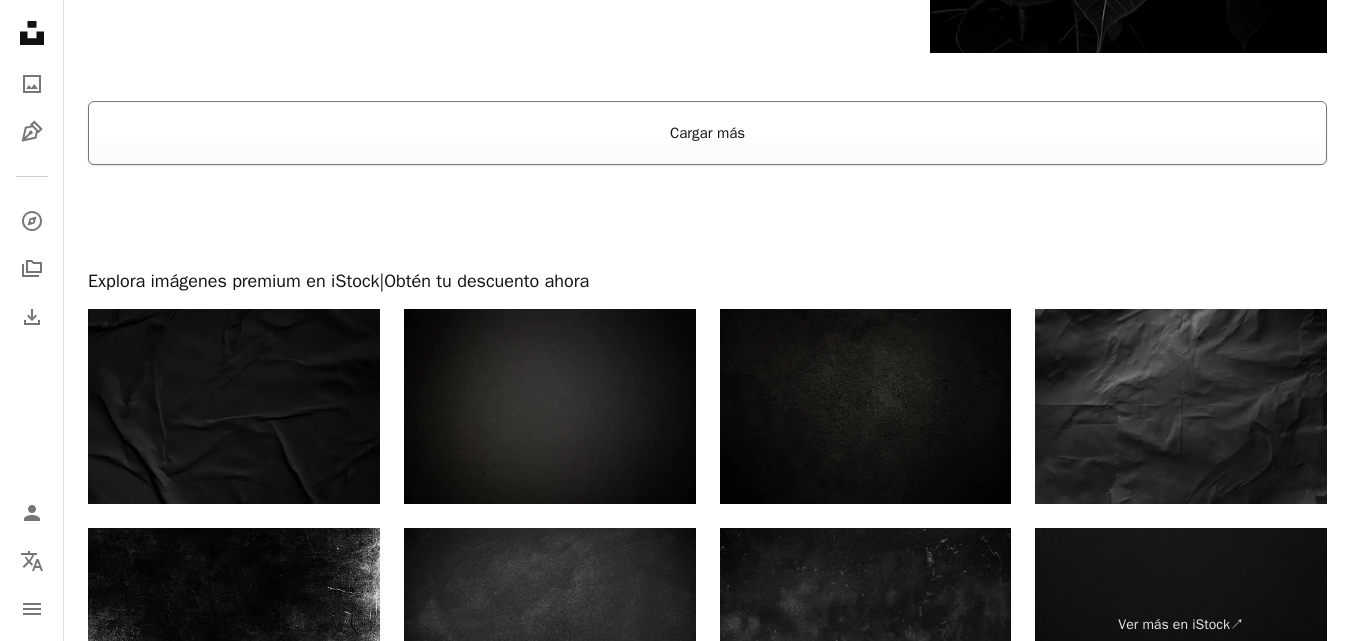 click on "Cargar más" at bounding box center (707, 133) 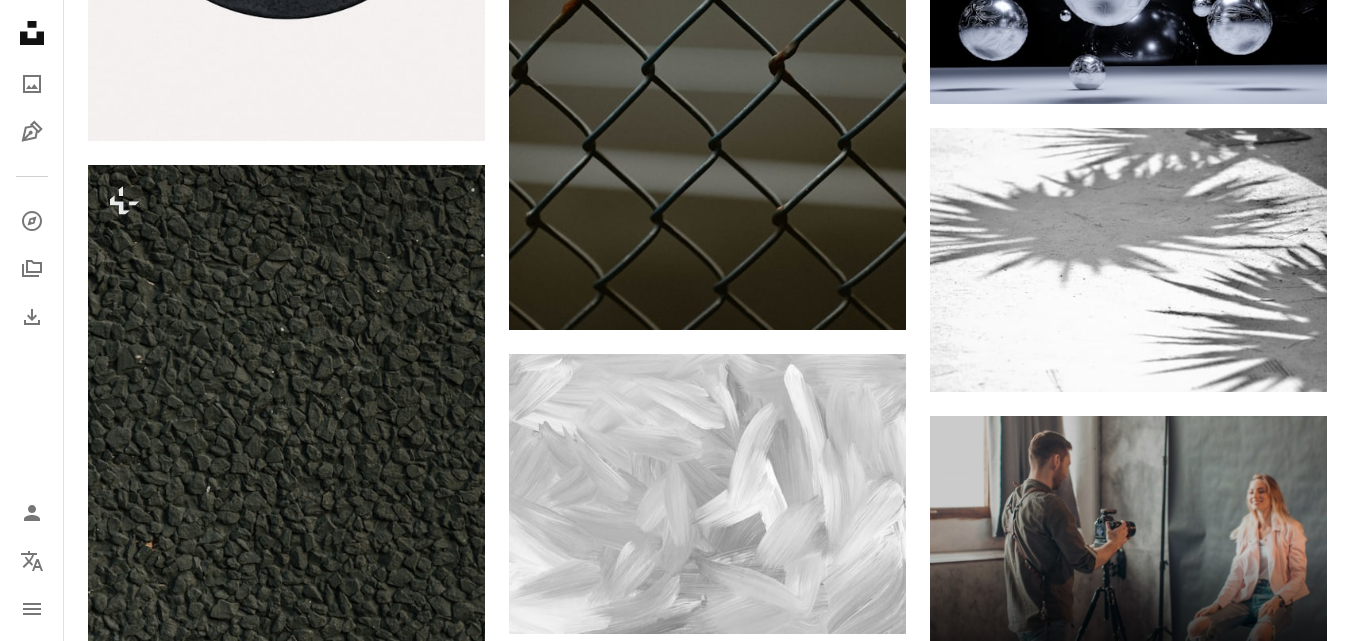 scroll, scrollTop: 7898, scrollLeft: 0, axis: vertical 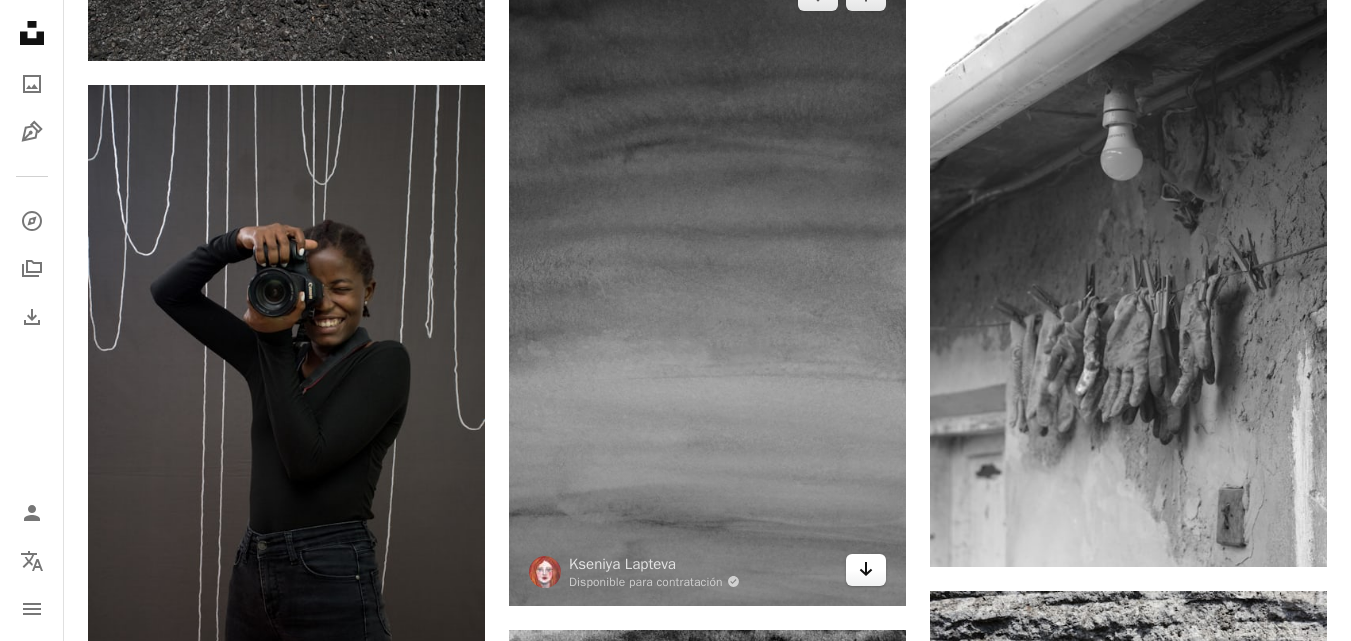 click on "Arrow pointing down" 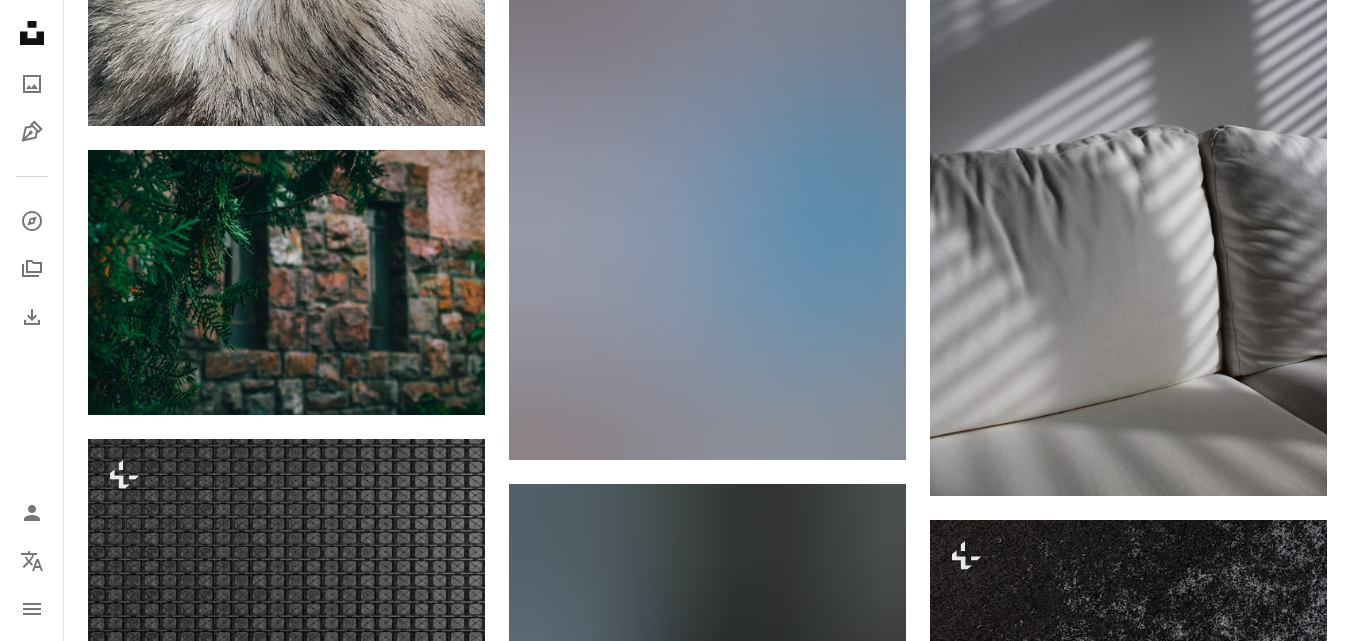 scroll, scrollTop: 12158, scrollLeft: 0, axis: vertical 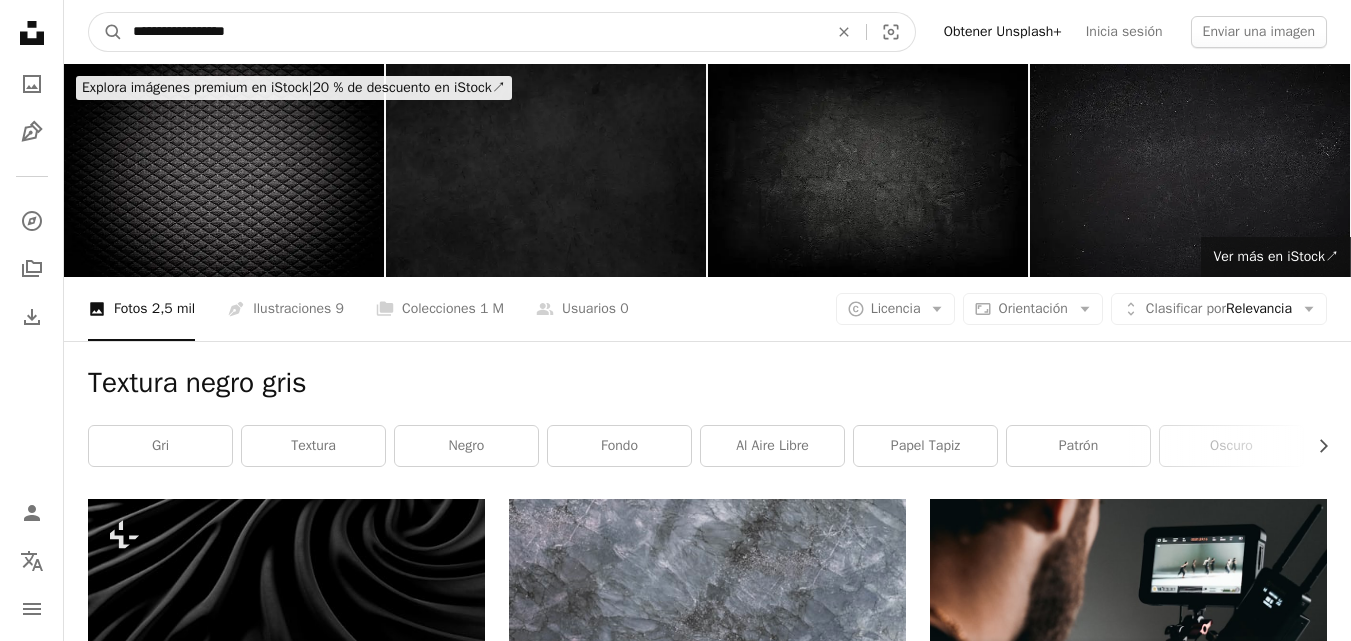click on "**********" at bounding box center (472, 32) 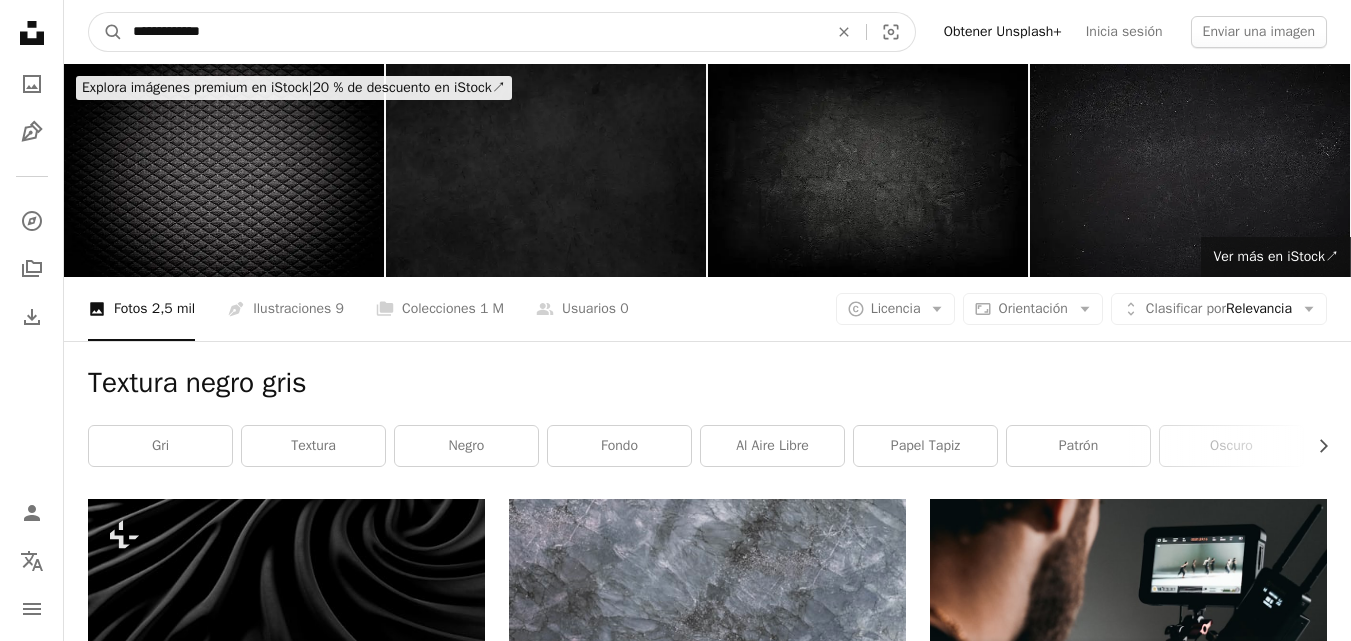 type on "**********" 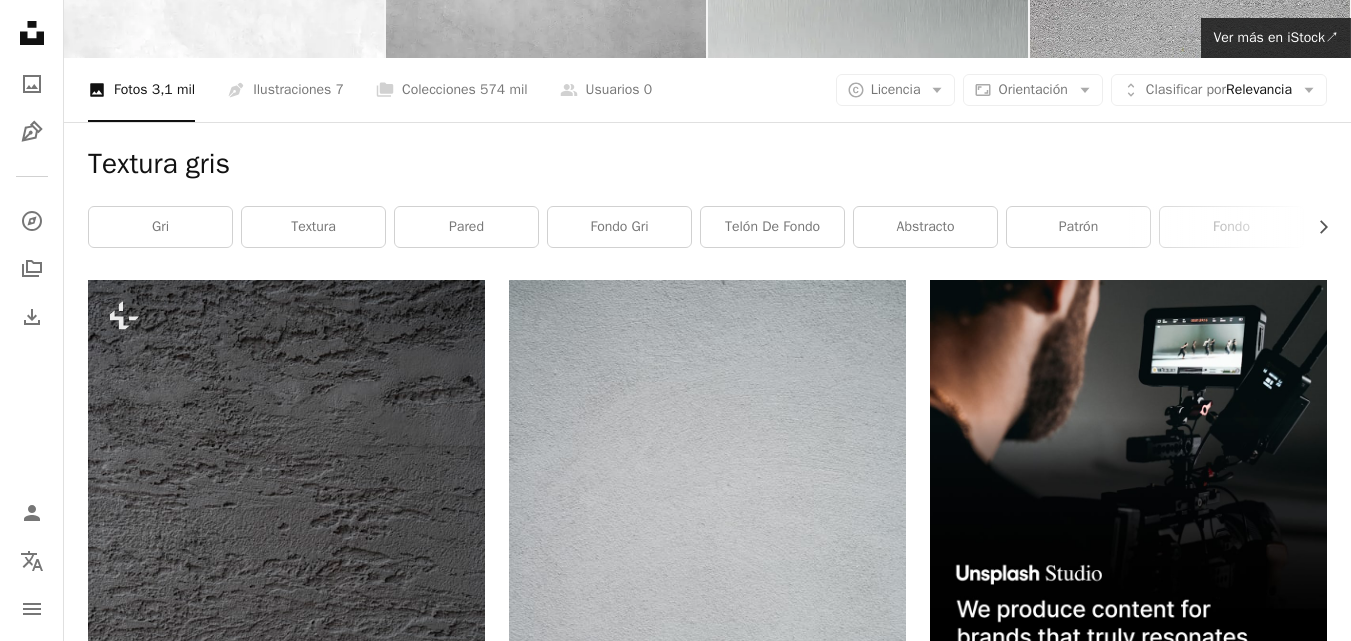 scroll, scrollTop: 96, scrollLeft: 0, axis: vertical 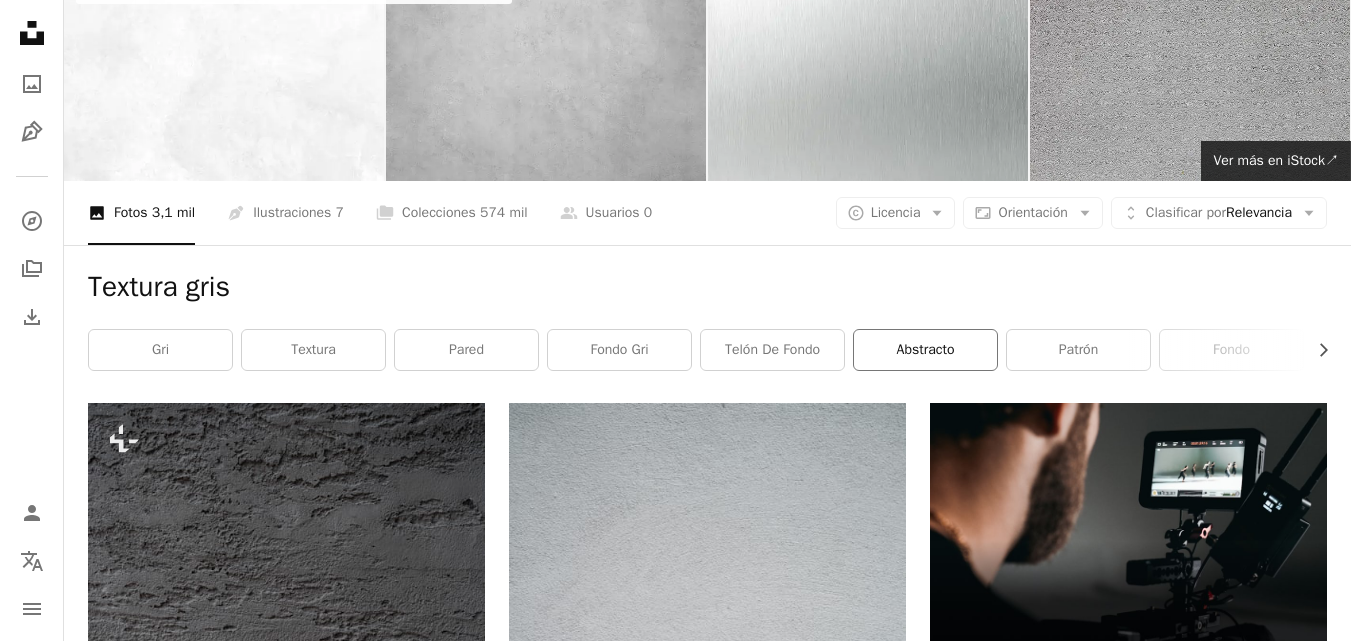 click on "abstracto" at bounding box center (925, 350) 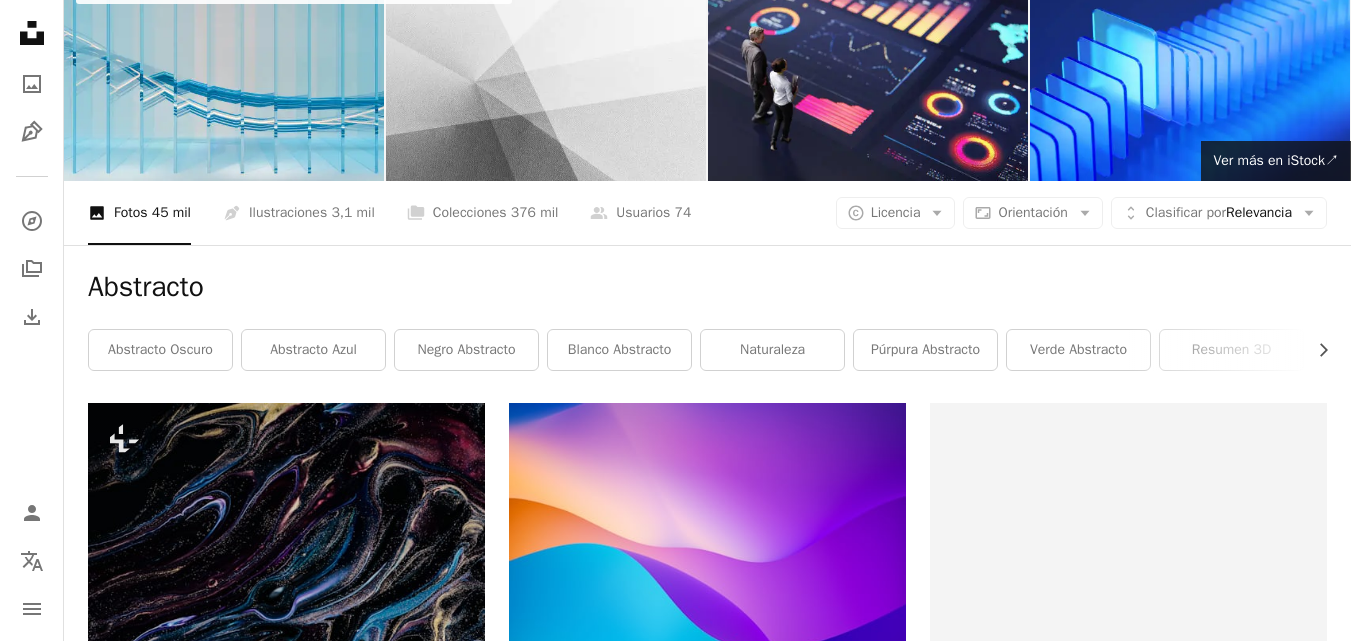scroll, scrollTop: 0, scrollLeft: 0, axis: both 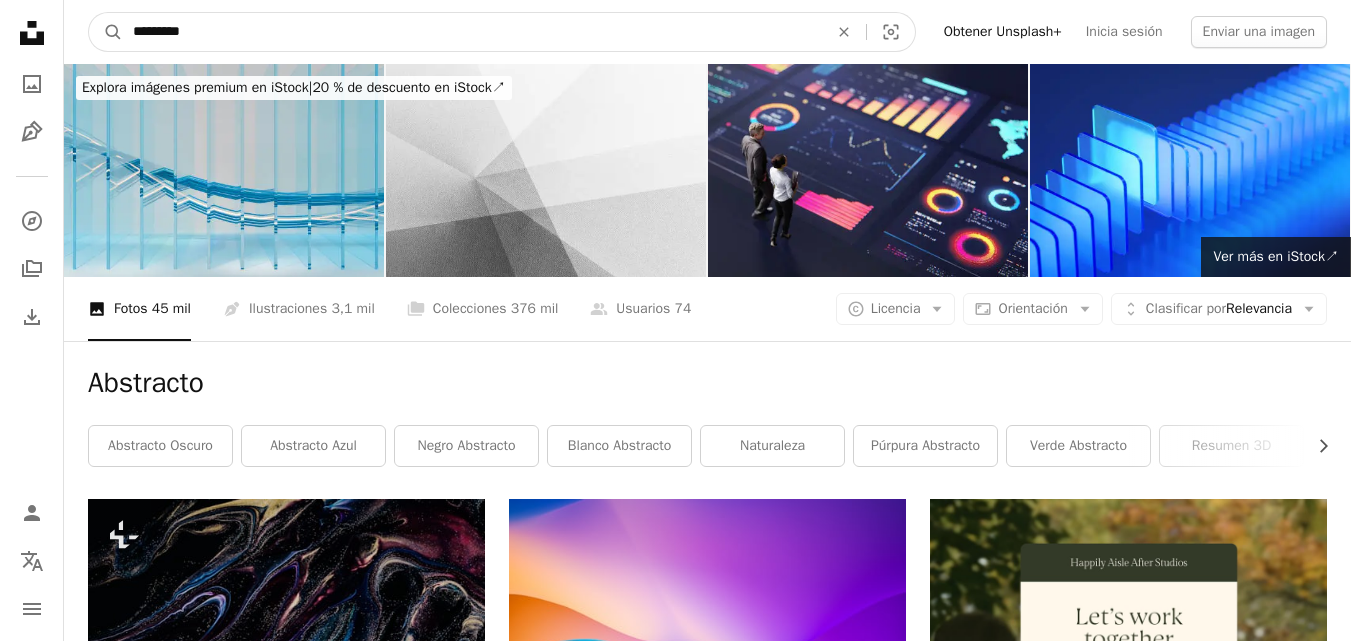 click on "*********" at bounding box center (472, 32) 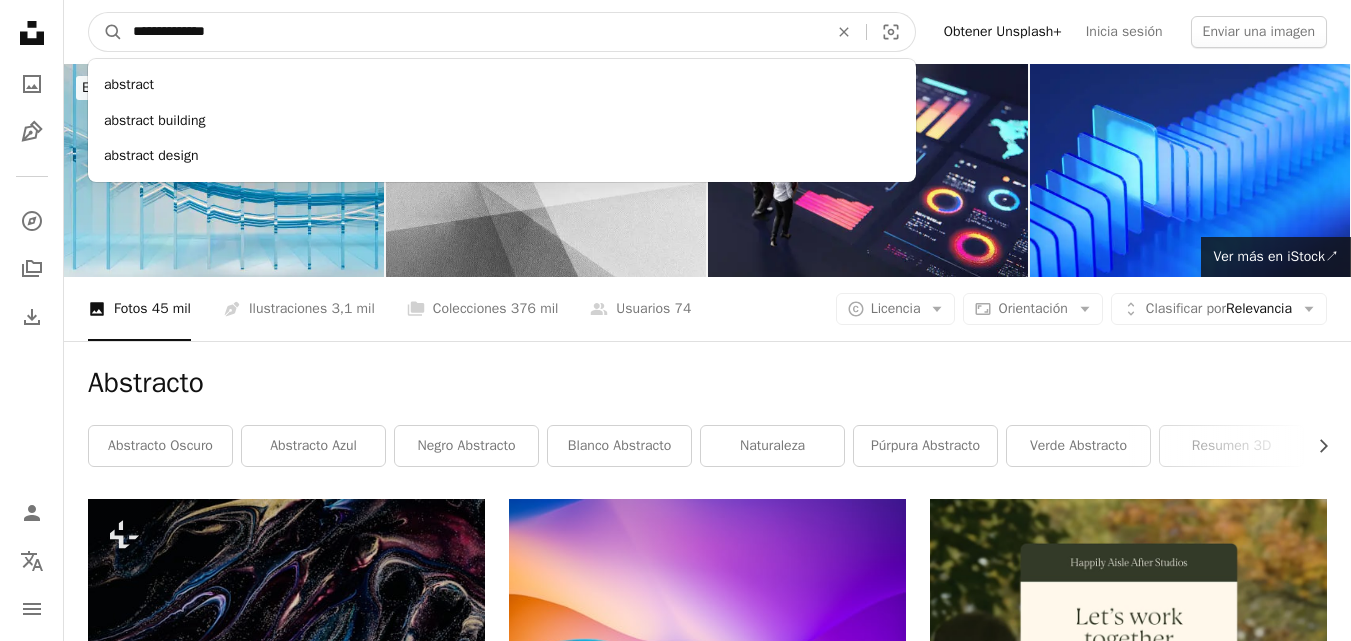 type on "**********" 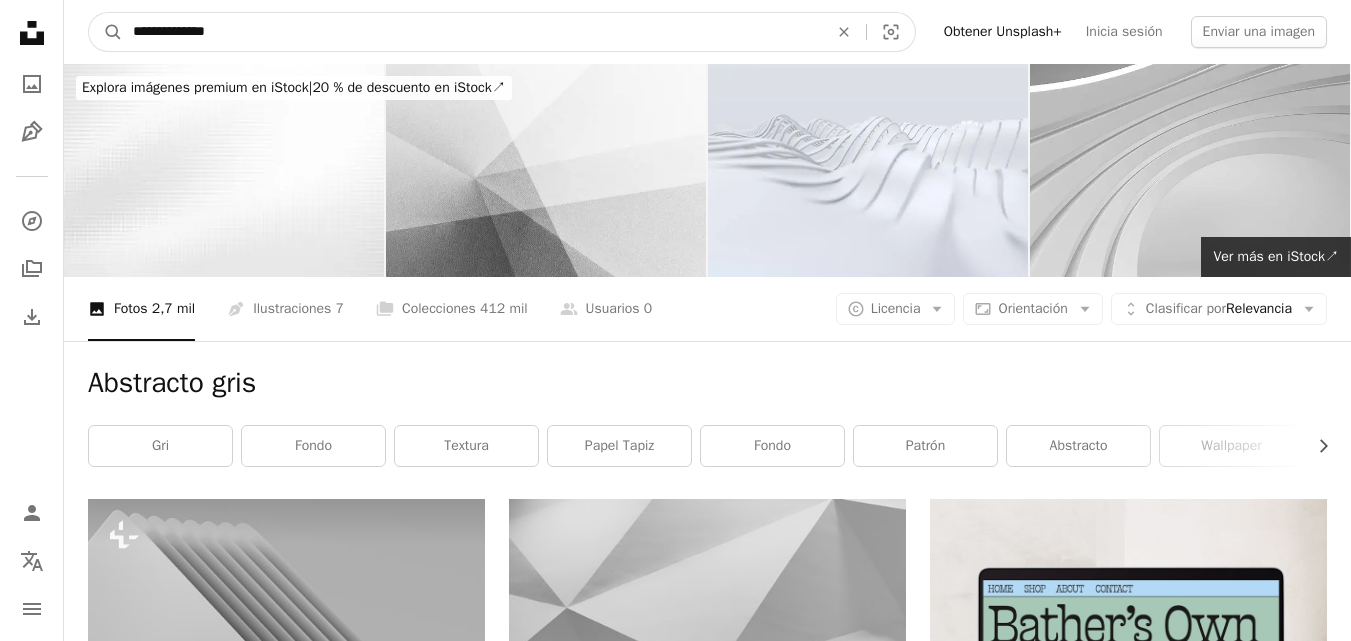 click on "**********" at bounding box center (472, 32) 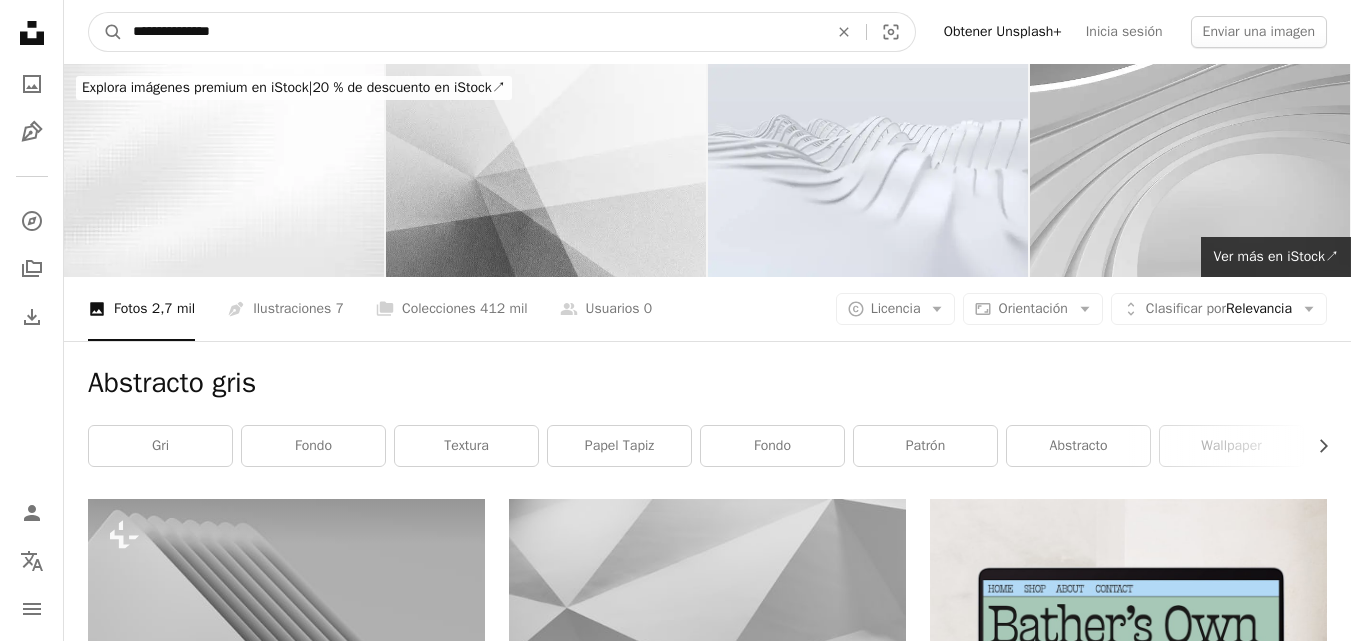 type on "**********" 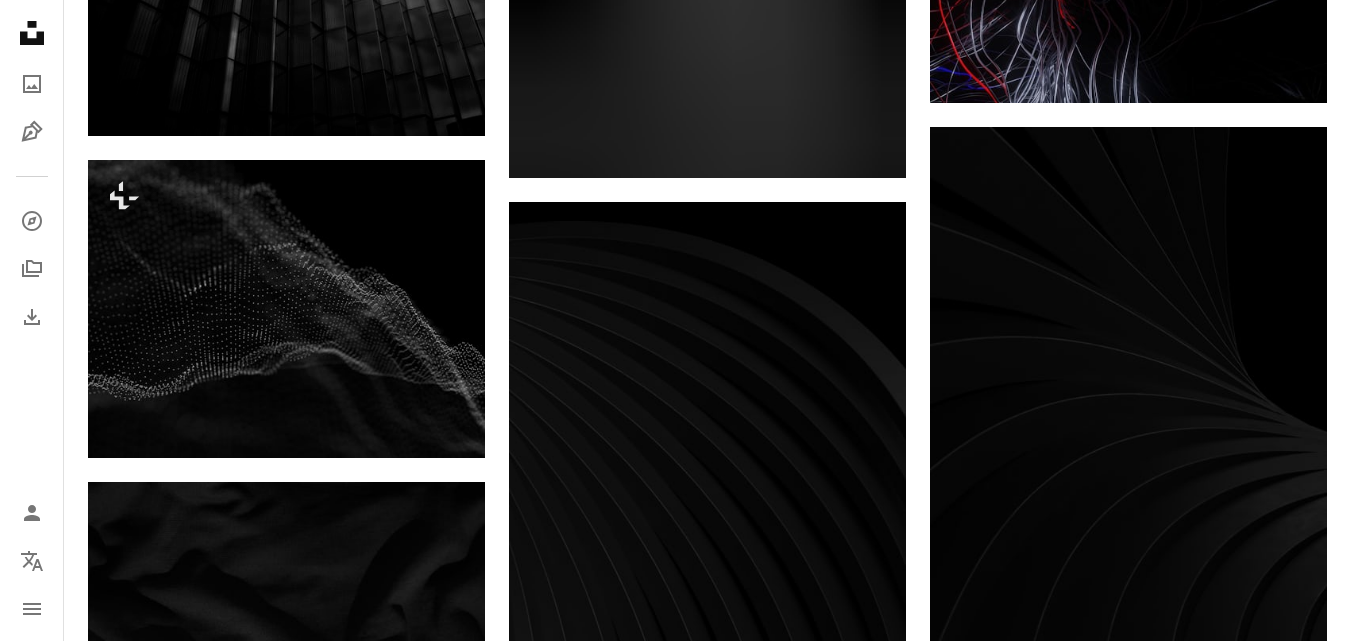 scroll, scrollTop: 0, scrollLeft: 0, axis: both 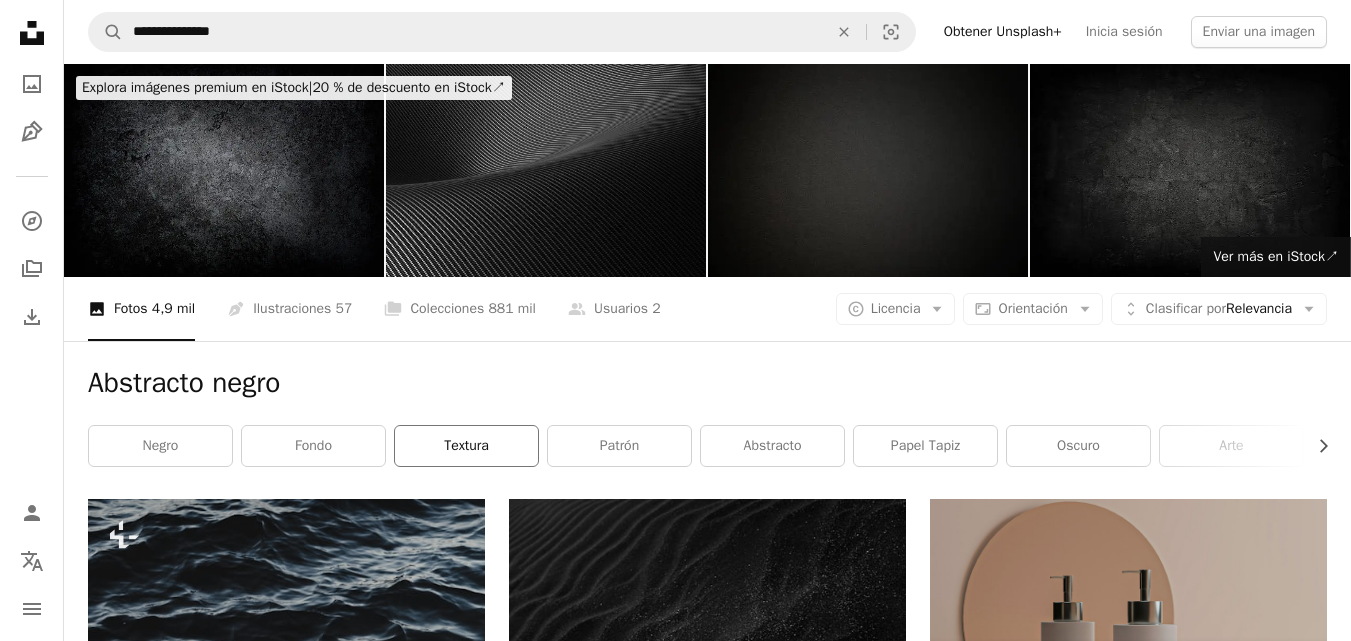click on "textura" at bounding box center [466, 446] 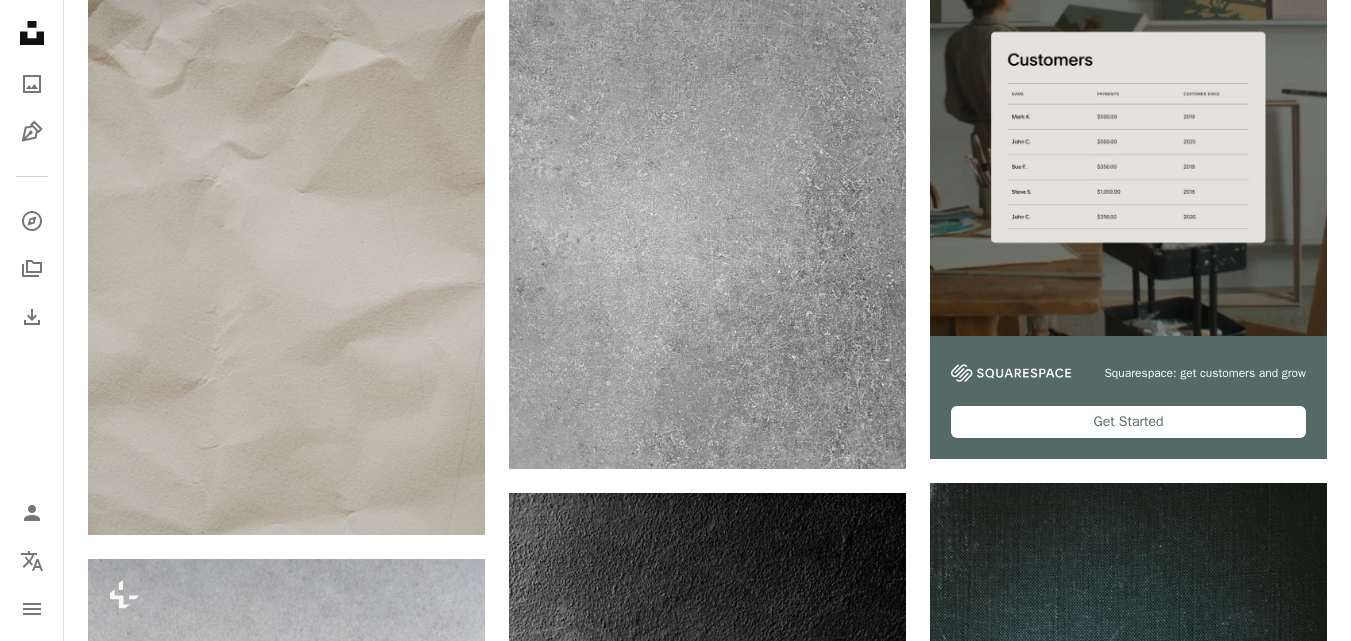 scroll, scrollTop: 1680, scrollLeft: 0, axis: vertical 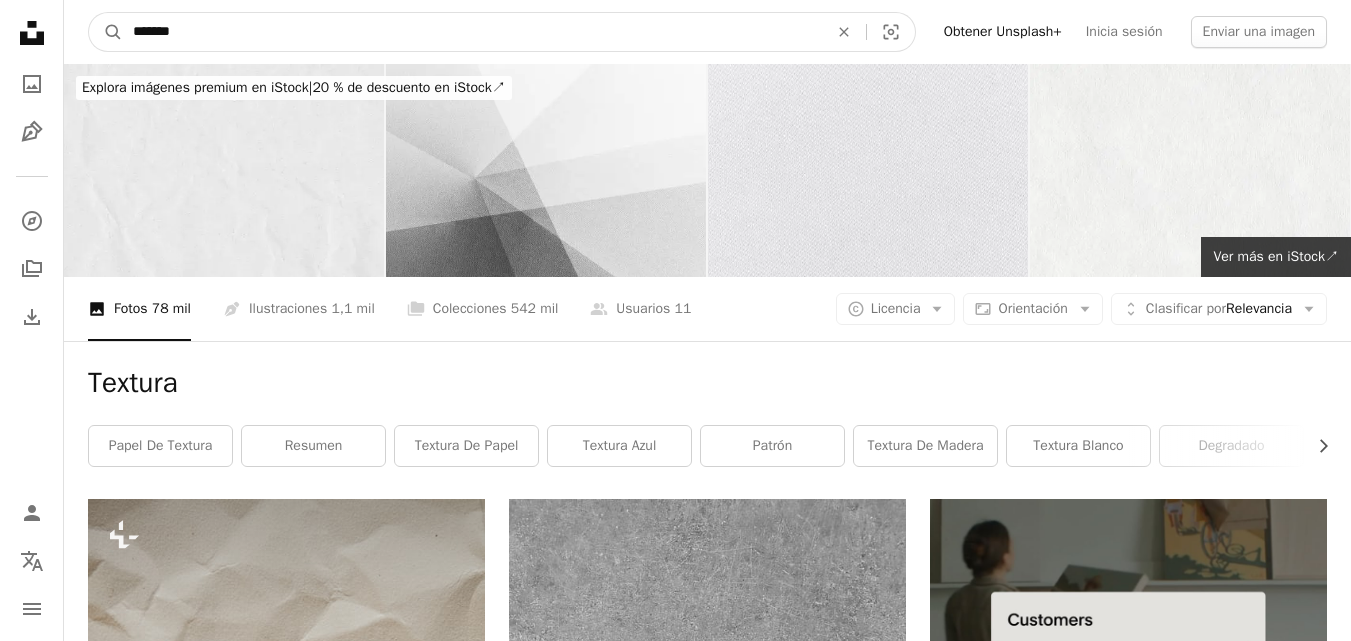 click on "*******" at bounding box center (472, 32) 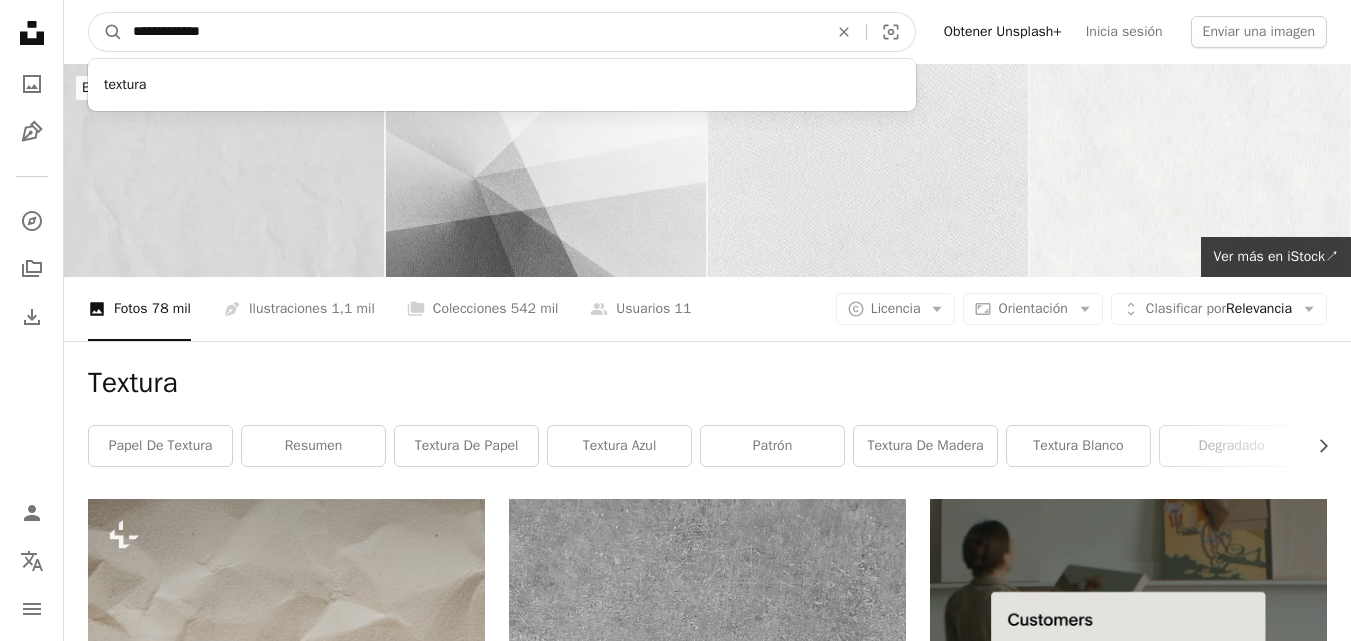 type on "**********" 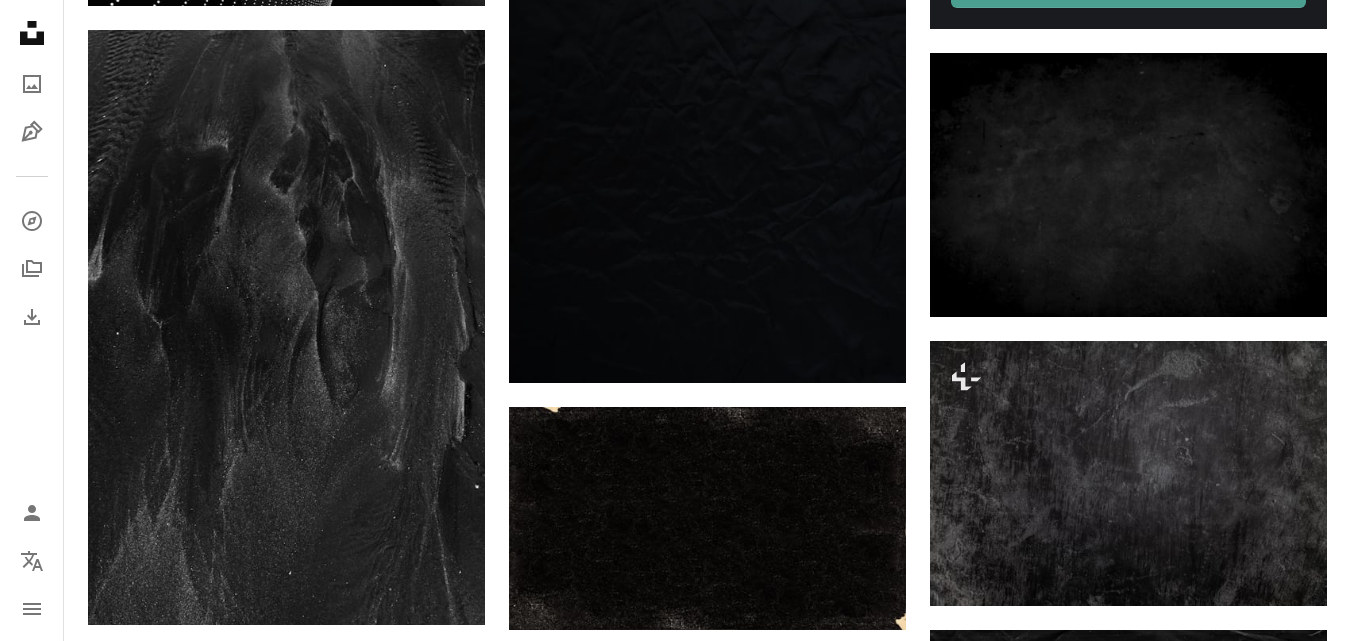 scroll, scrollTop: 1018, scrollLeft: 0, axis: vertical 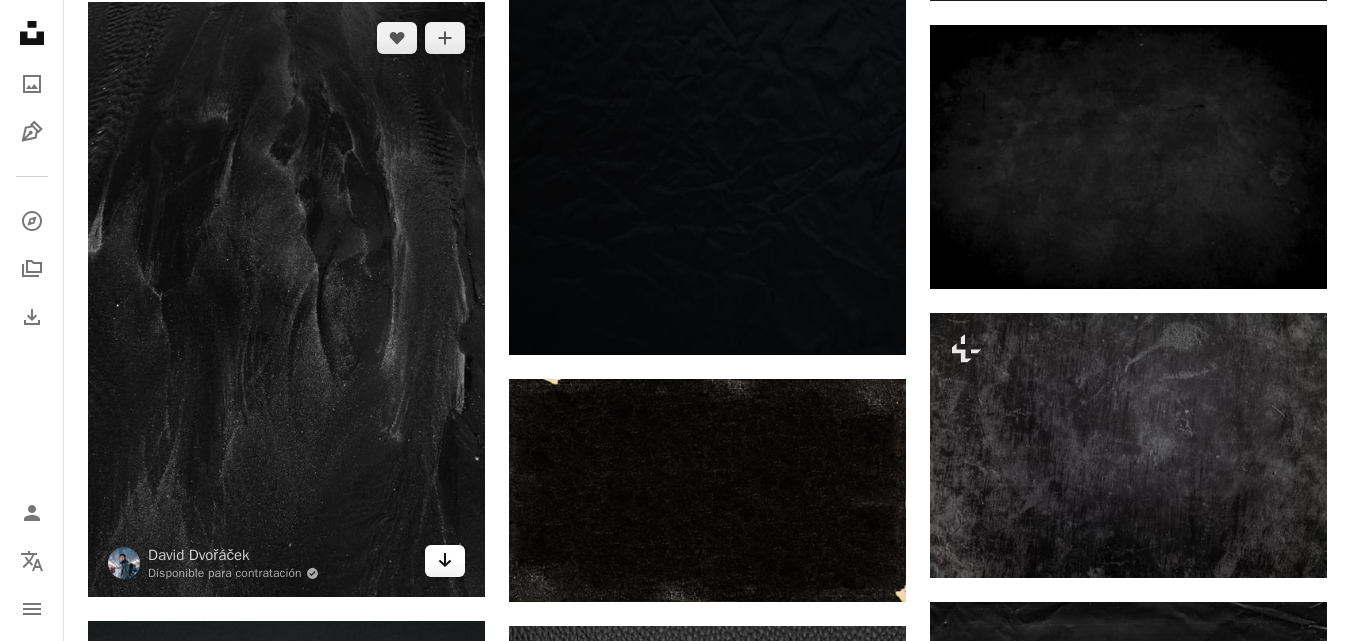 click on "Arrow pointing down" 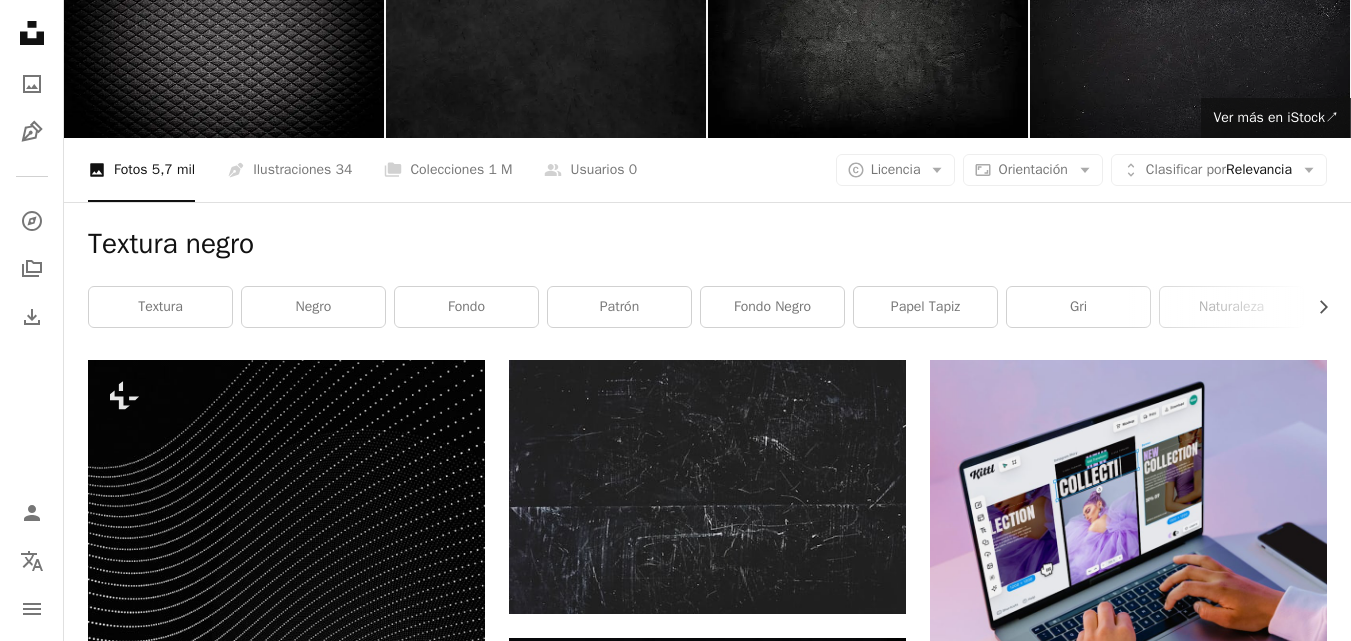 scroll, scrollTop: 0, scrollLeft: 0, axis: both 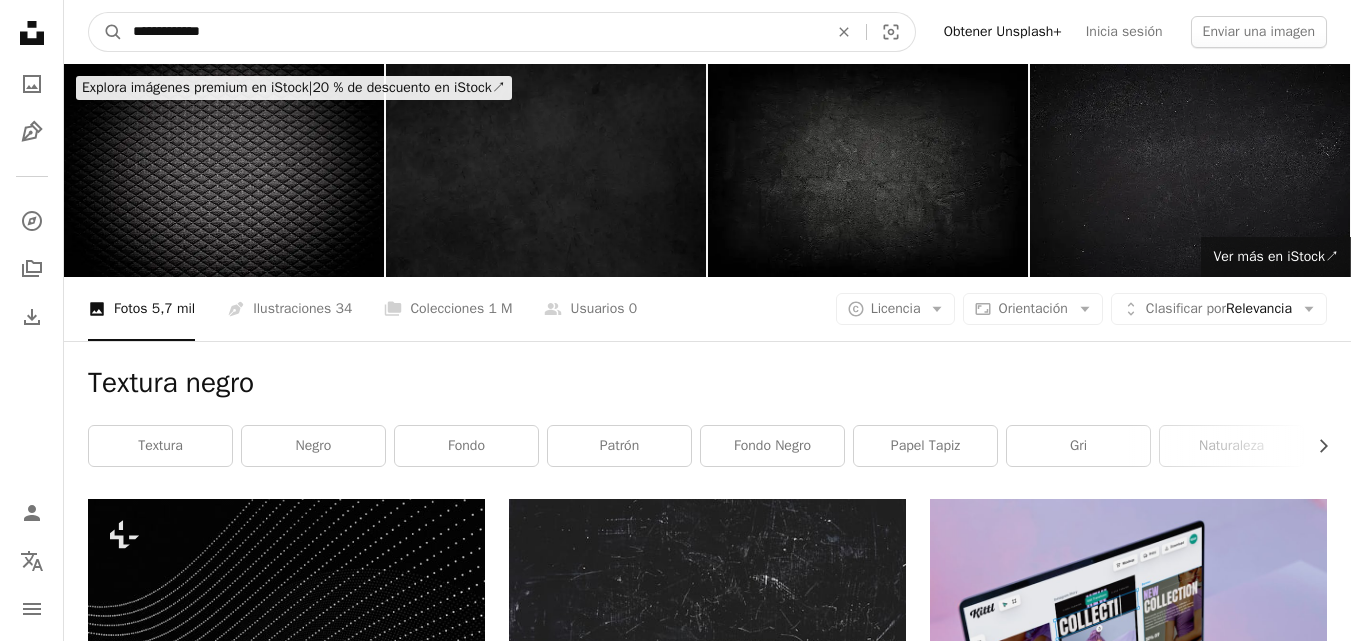 click on "**********" at bounding box center [472, 32] 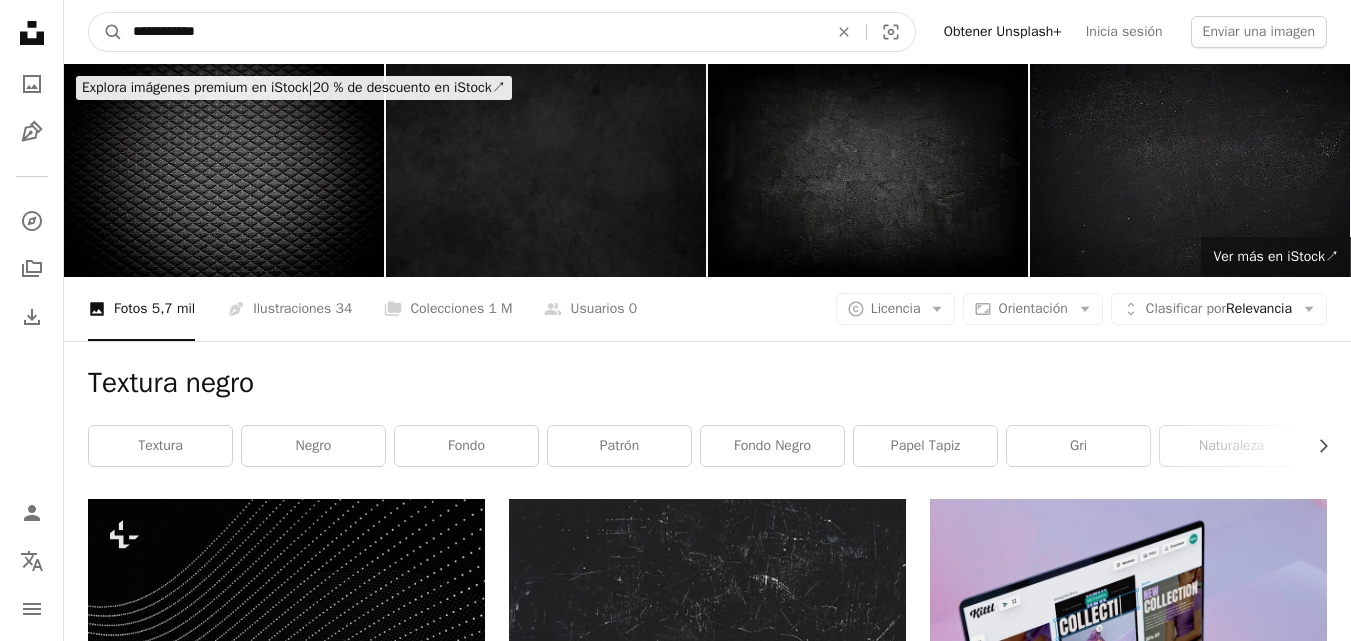type on "**********" 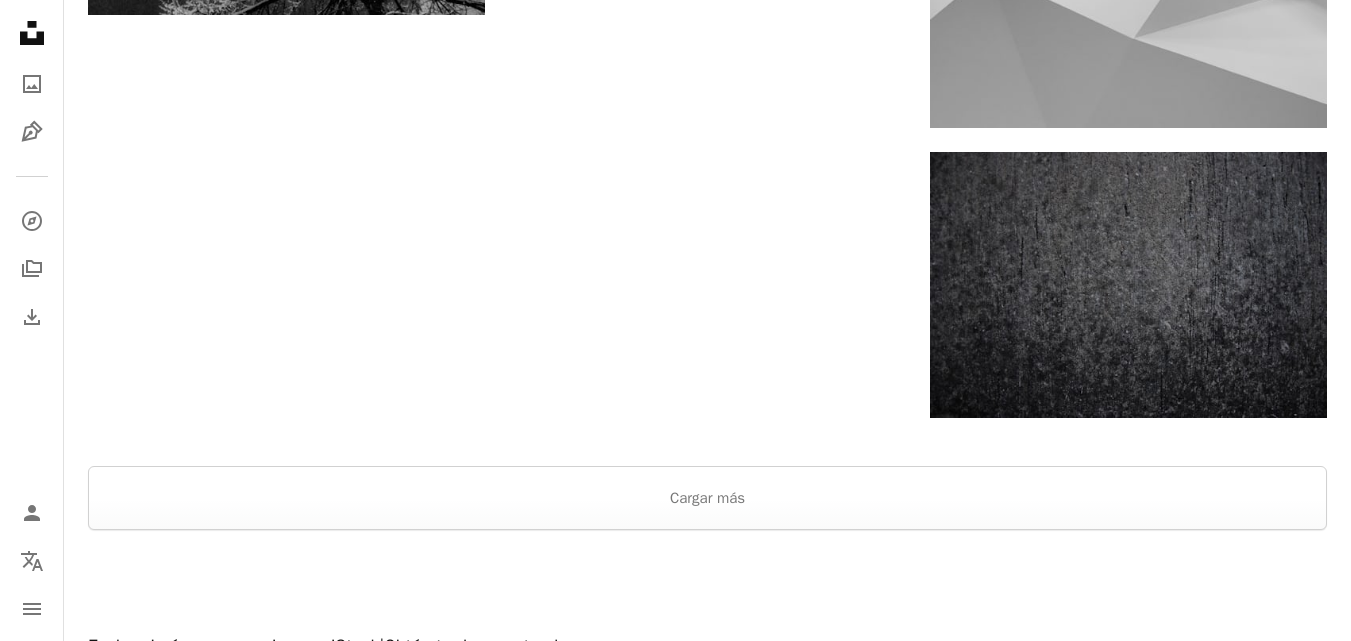 scroll, scrollTop: 3937, scrollLeft: 0, axis: vertical 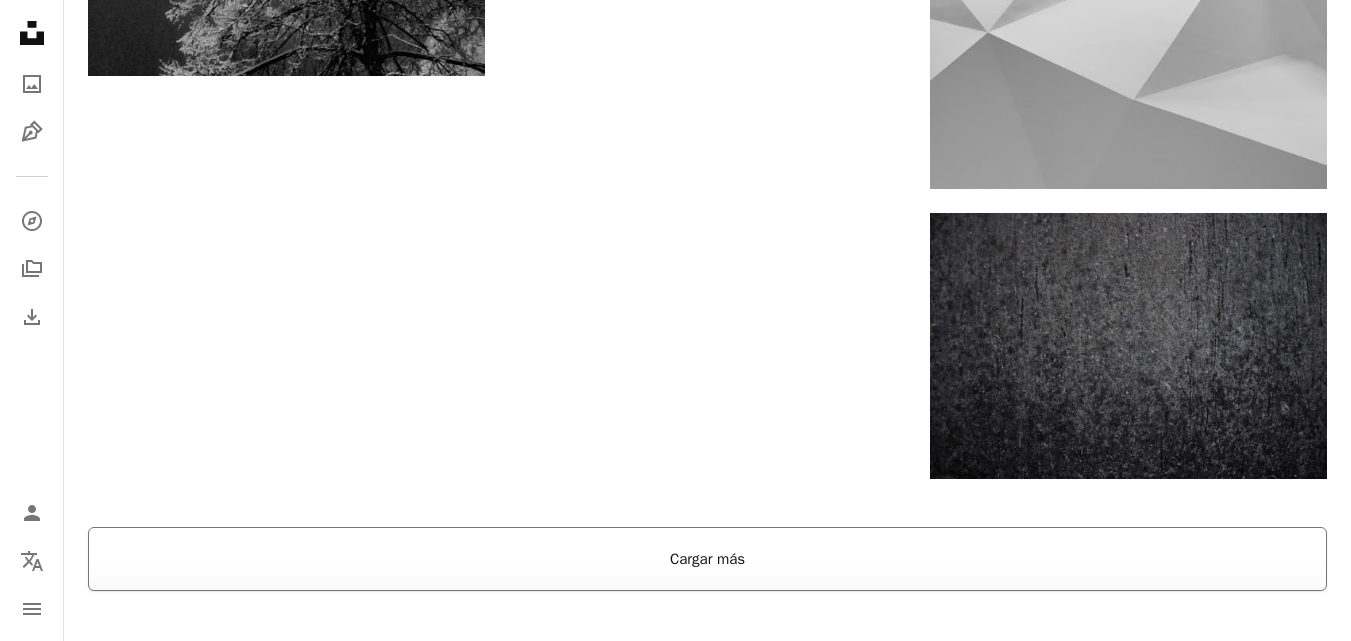 click on "Cargar más" at bounding box center [707, 559] 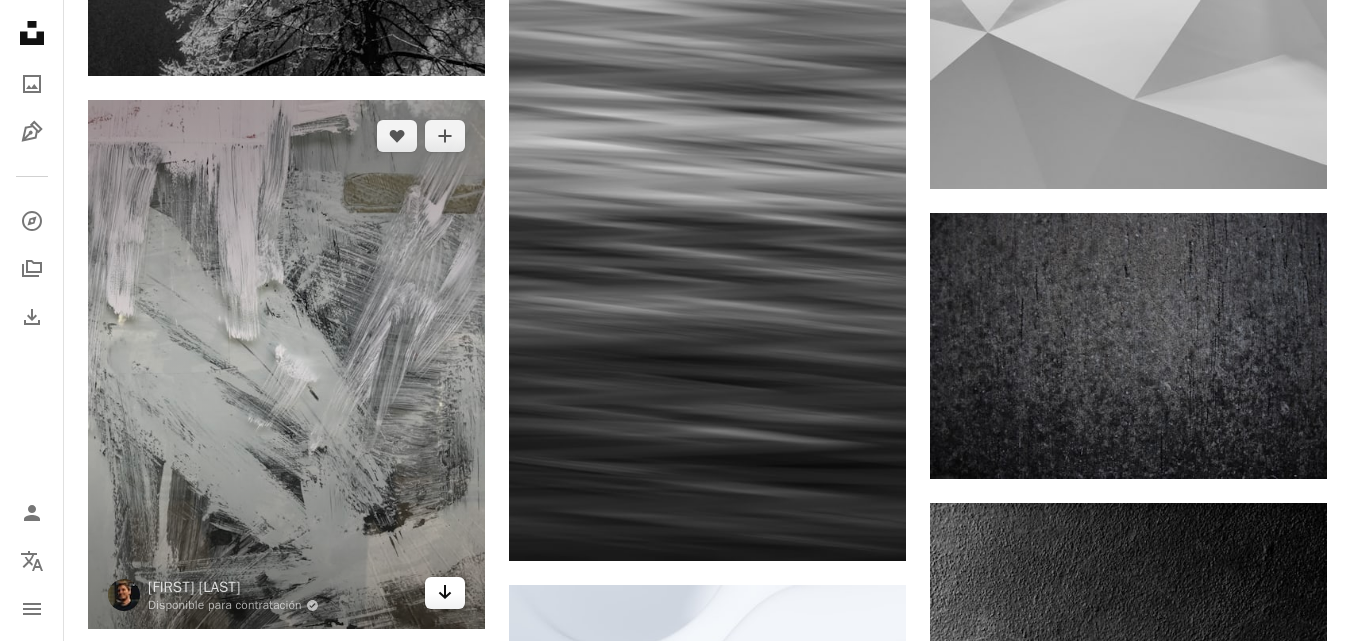 click on "Arrow pointing down" 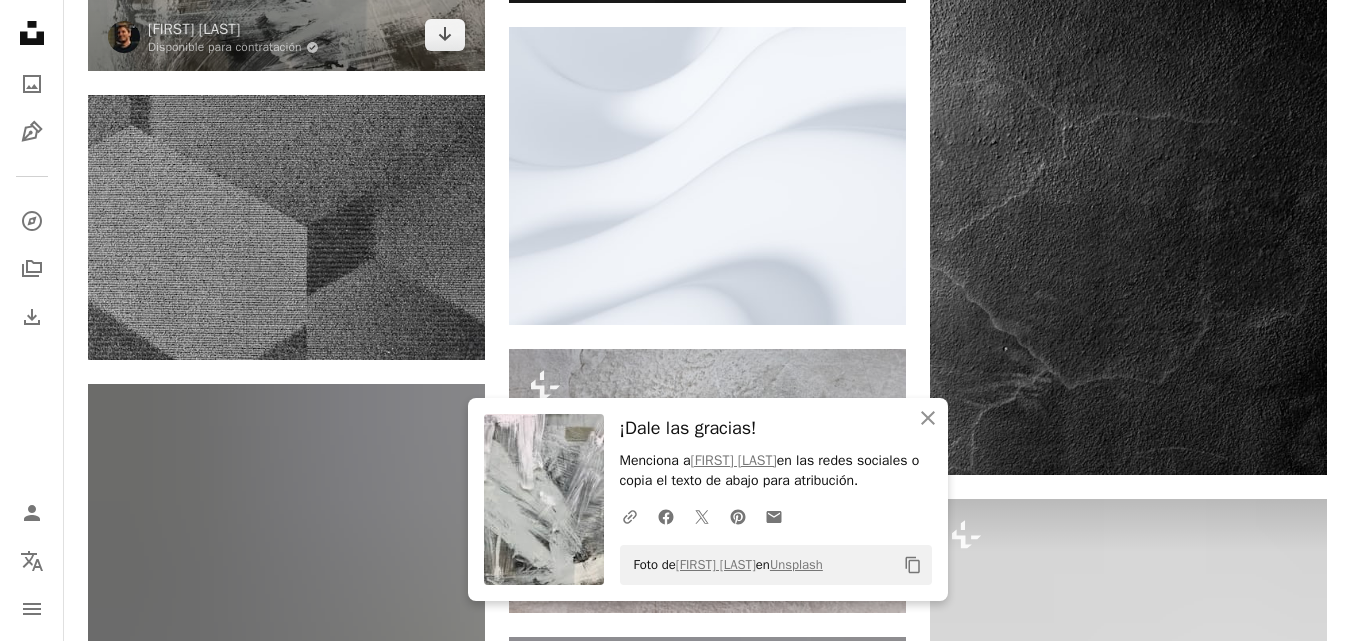 scroll, scrollTop: 4422, scrollLeft: 0, axis: vertical 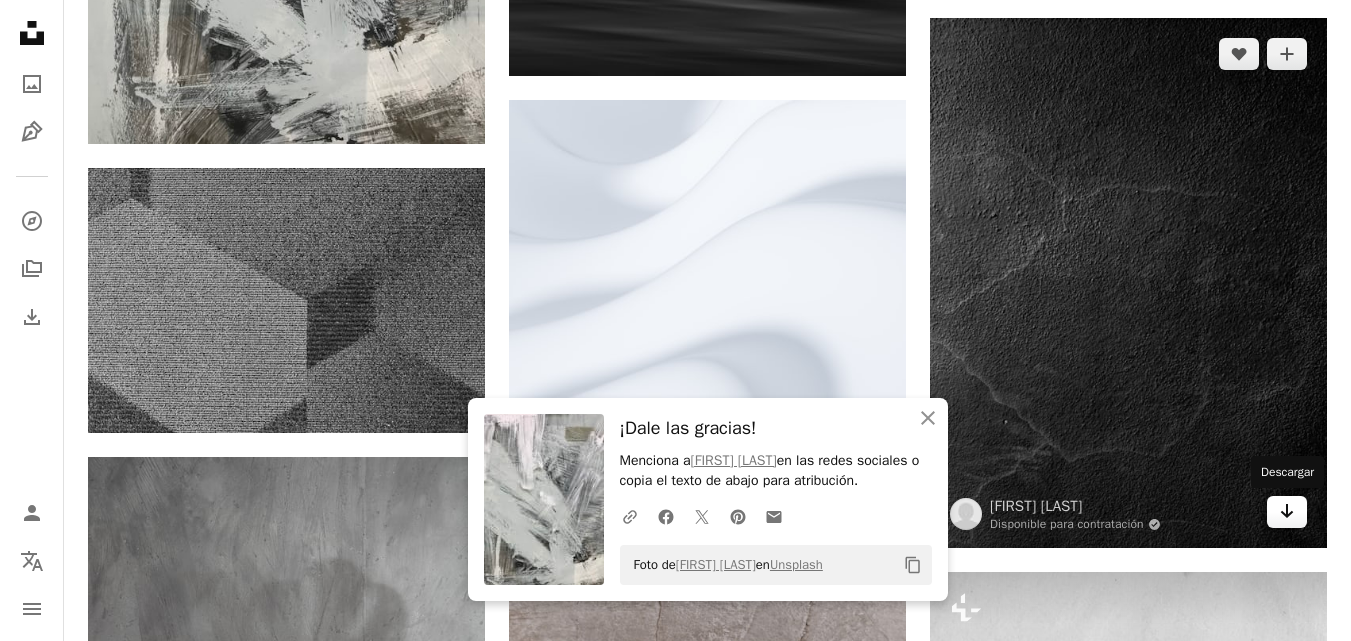 click on "Arrow pointing down" 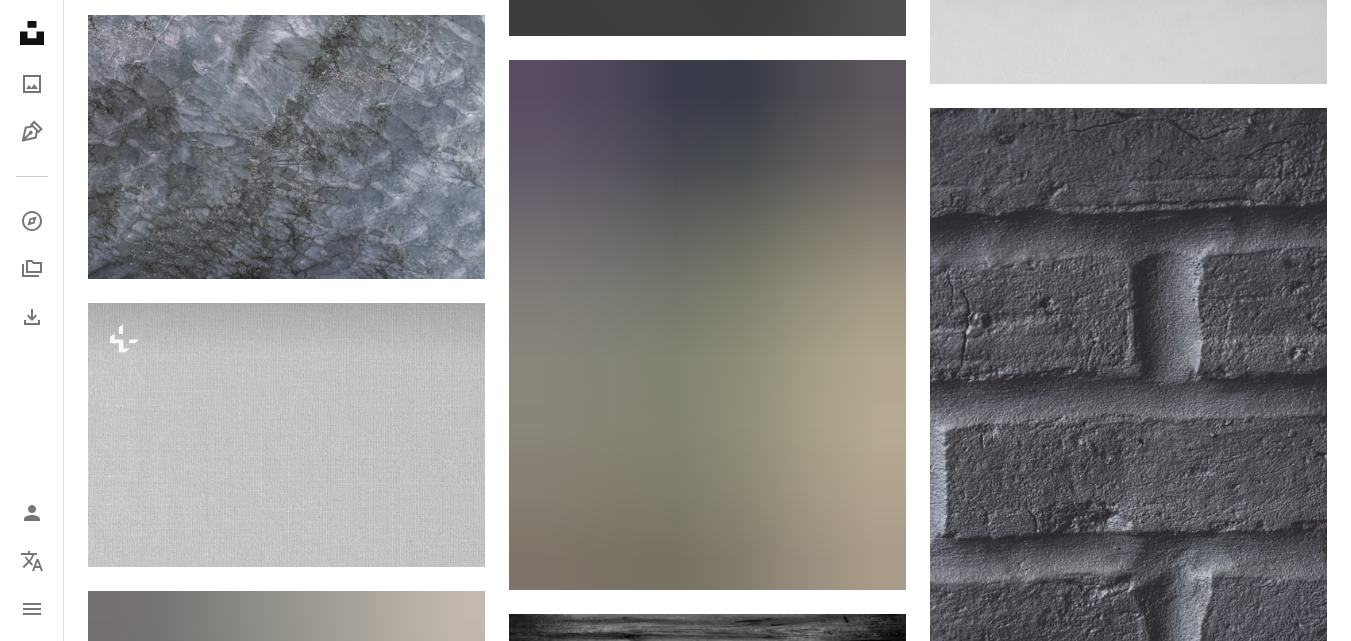 scroll, scrollTop: 8308, scrollLeft: 0, axis: vertical 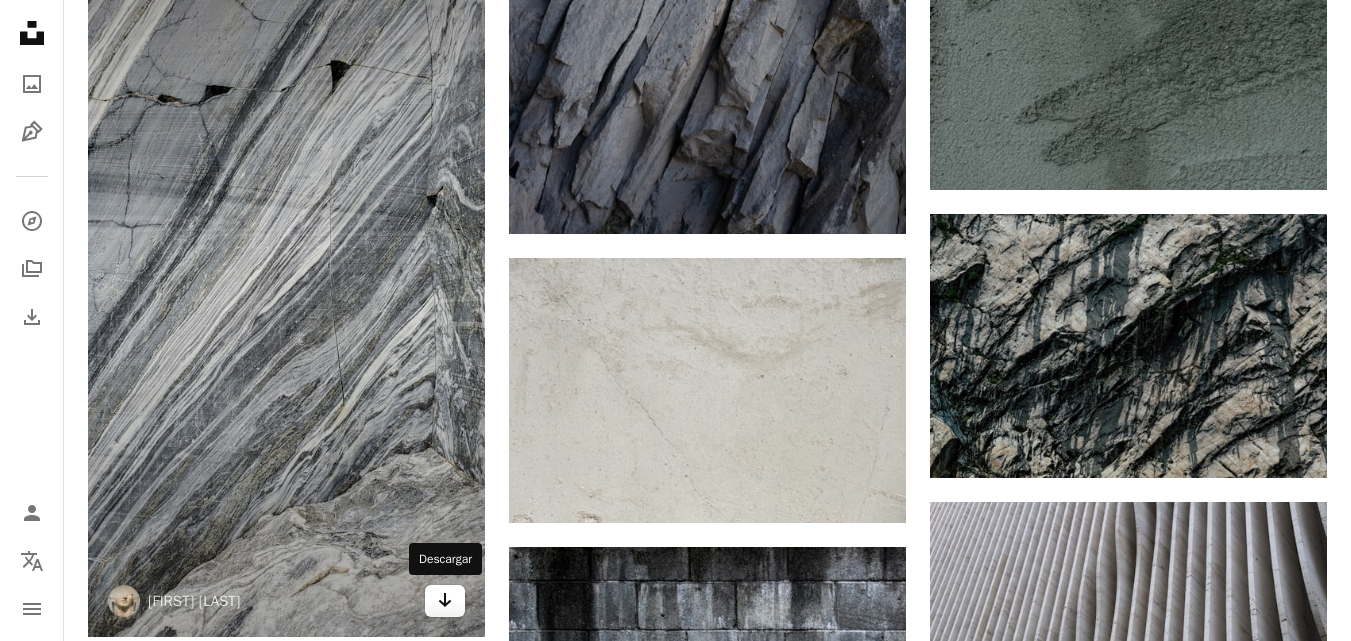 click on "Arrow pointing down" at bounding box center [445, 601] 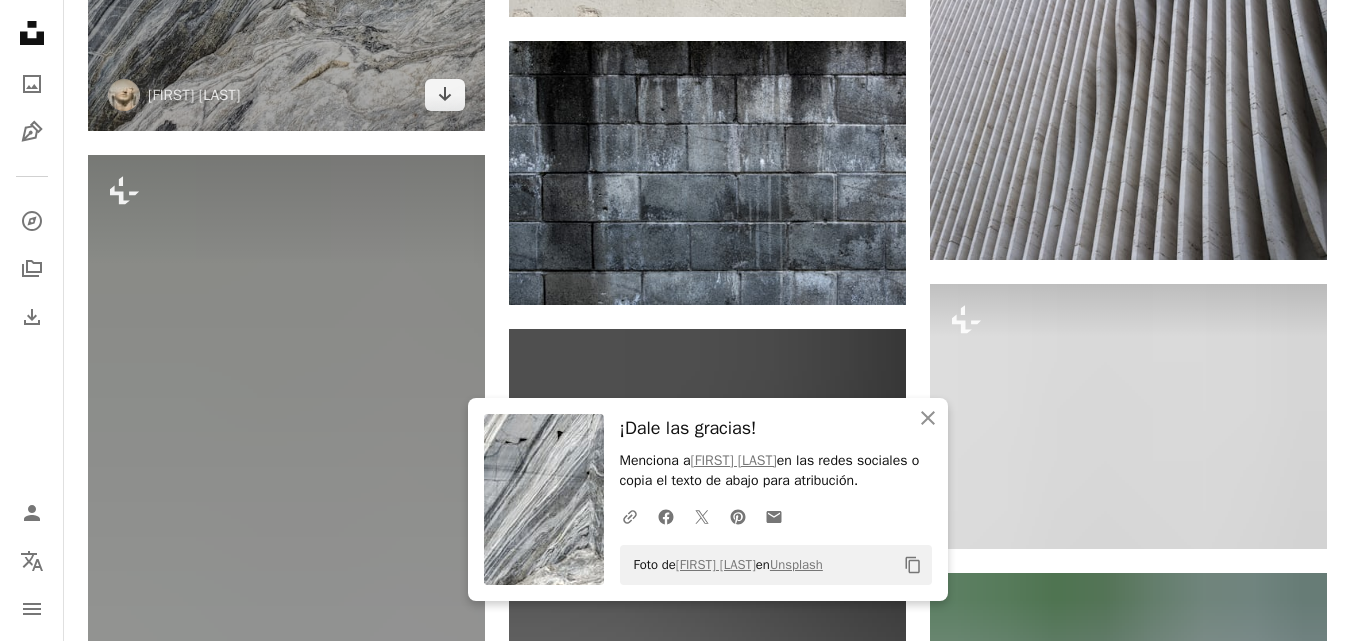 scroll, scrollTop: 27229, scrollLeft: 0, axis: vertical 